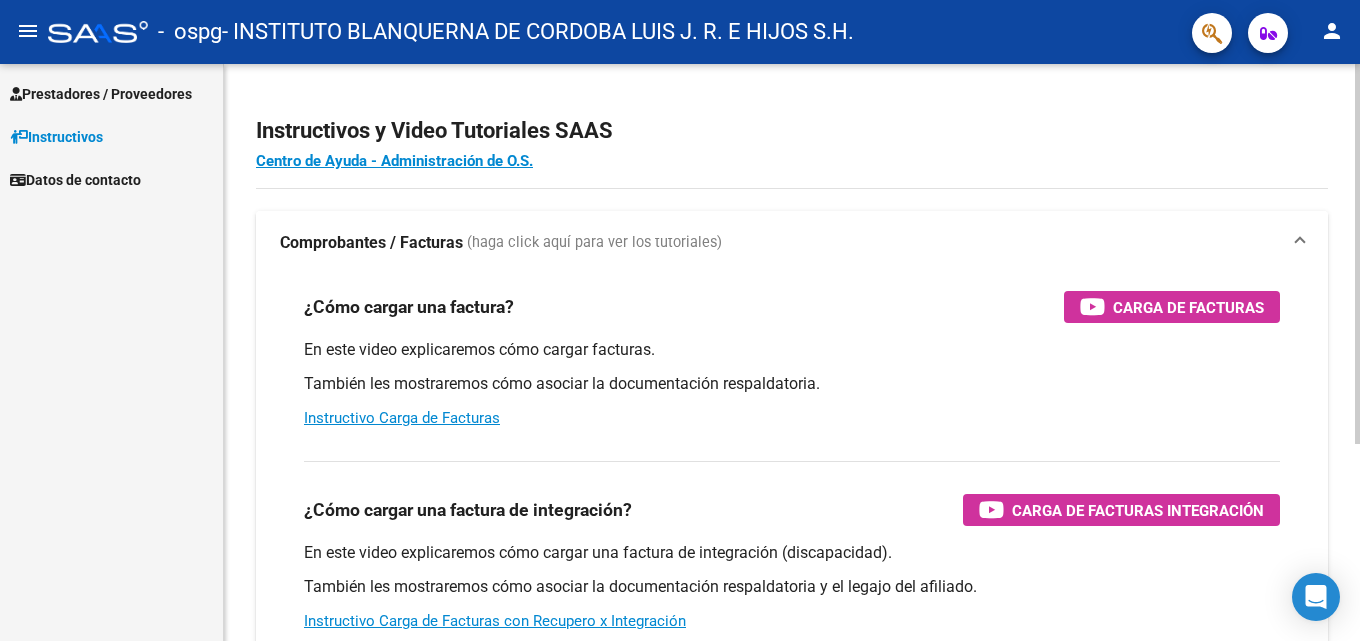 scroll, scrollTop: 0, scrollLeft: 0, axis: both 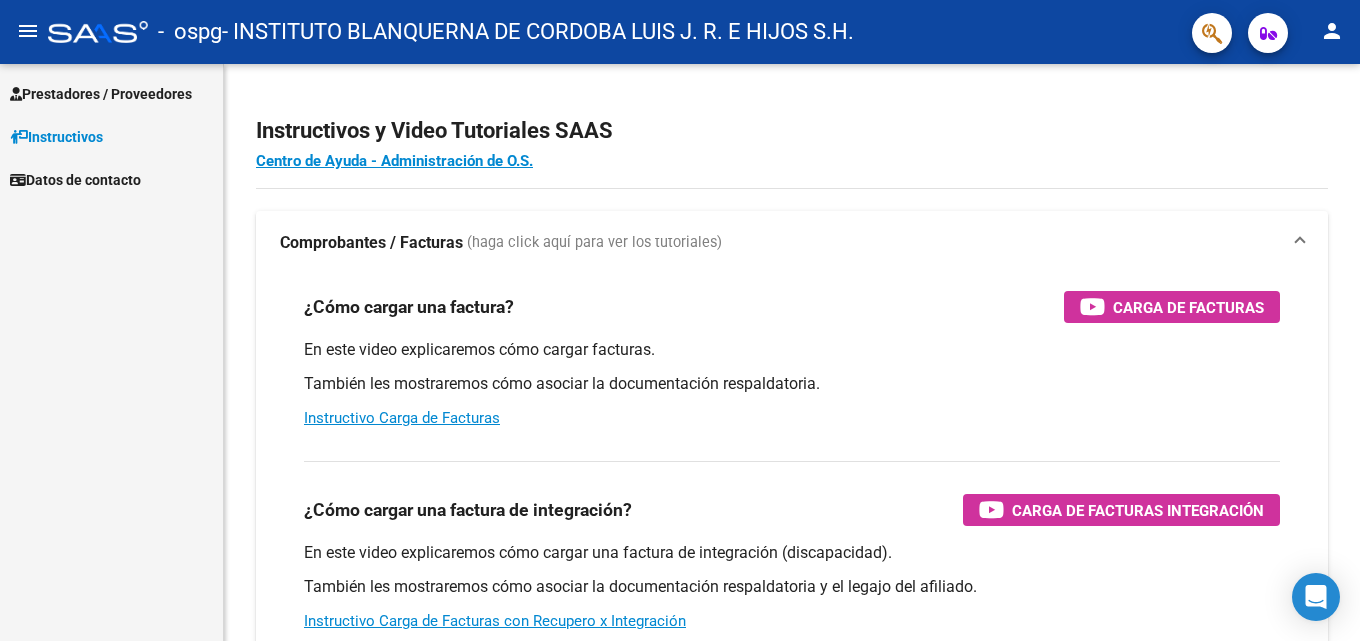 click on "menu" 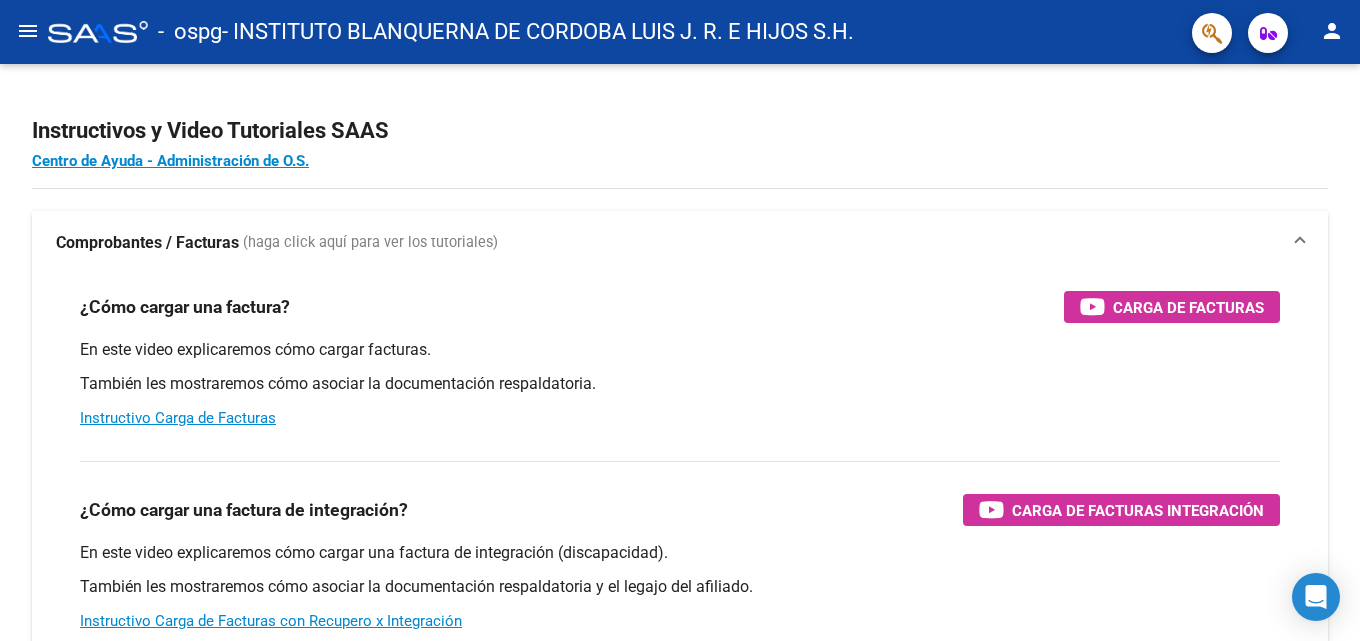 click on "menu" 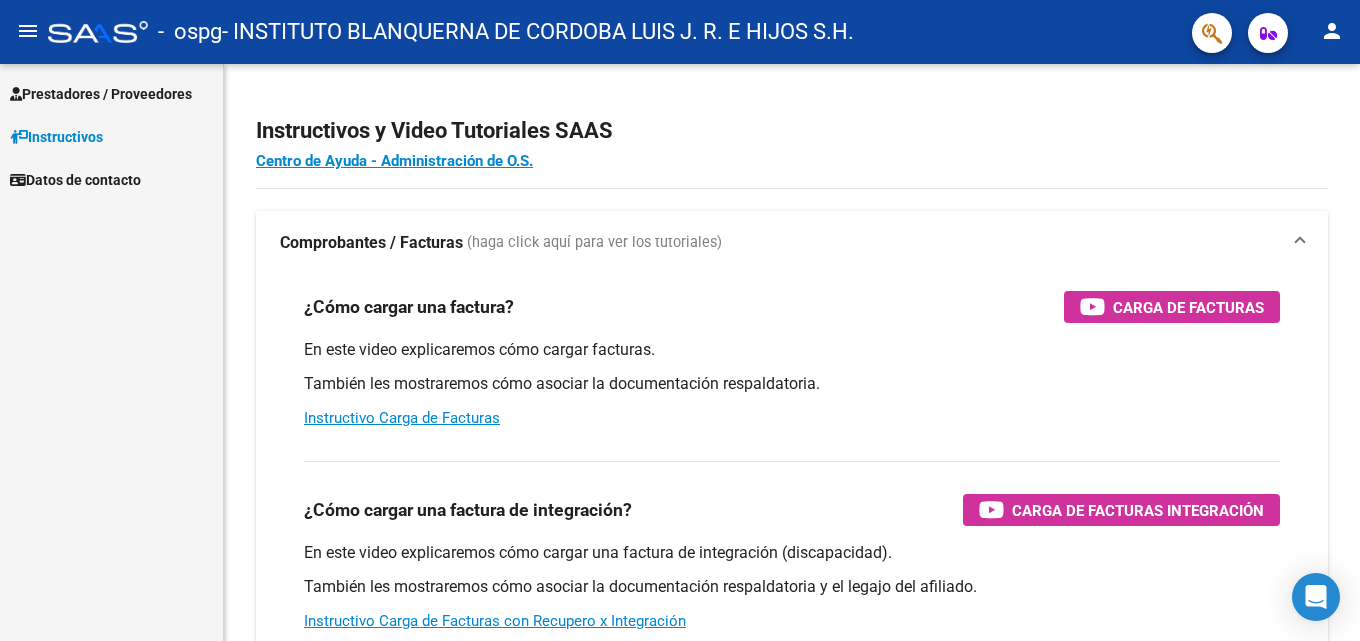 click on "Prestadores / Proveedores" at bounding box center (101, 94) 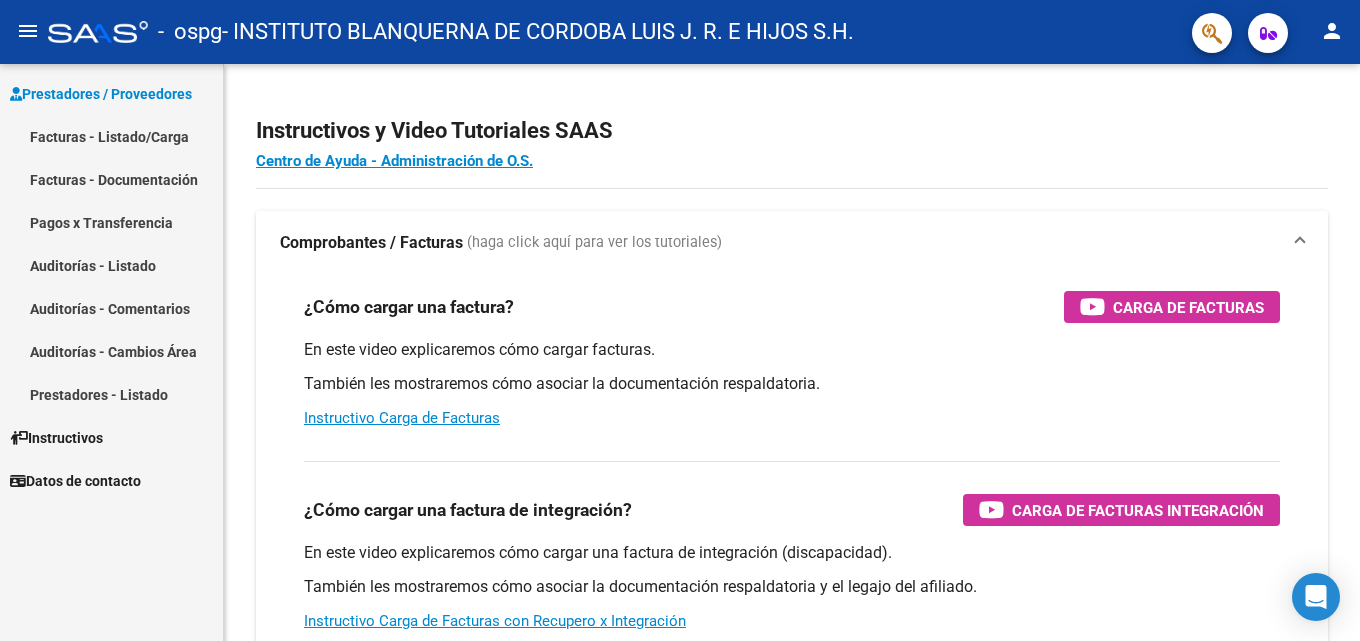 click on "Prestadores / Proveedores" at bounding box center [111, 93] 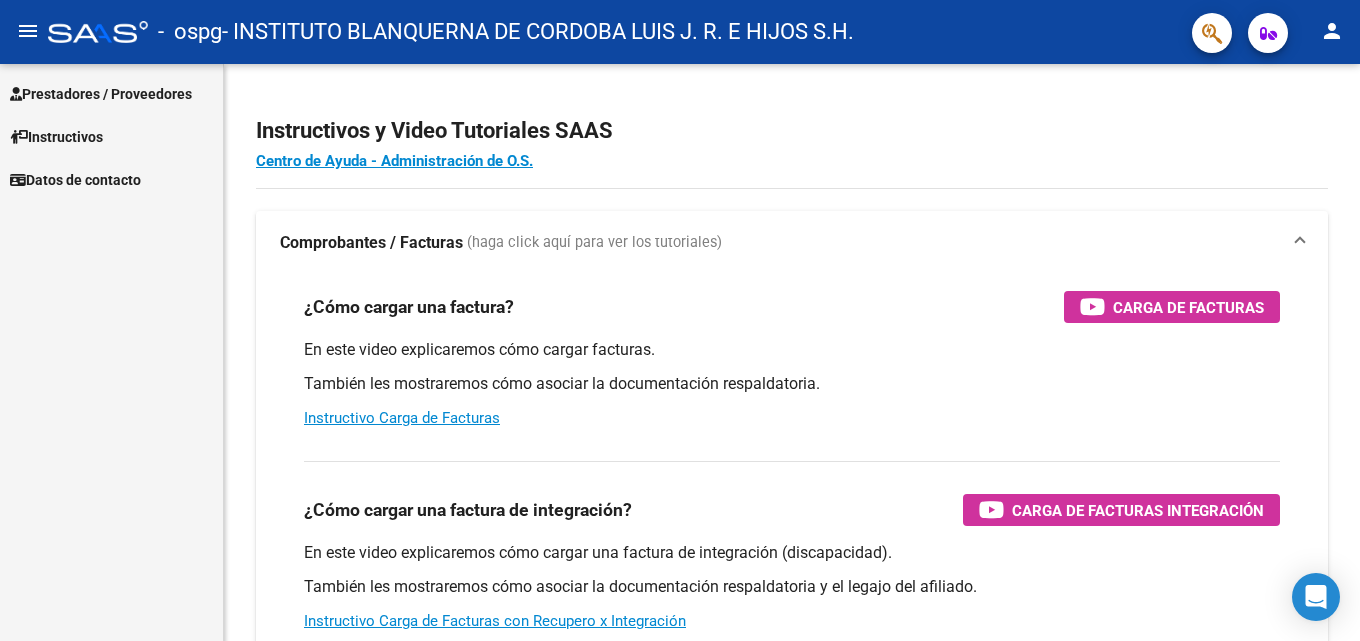 click on "Prestadores / Proveedores" at bounding box center [101, 94] 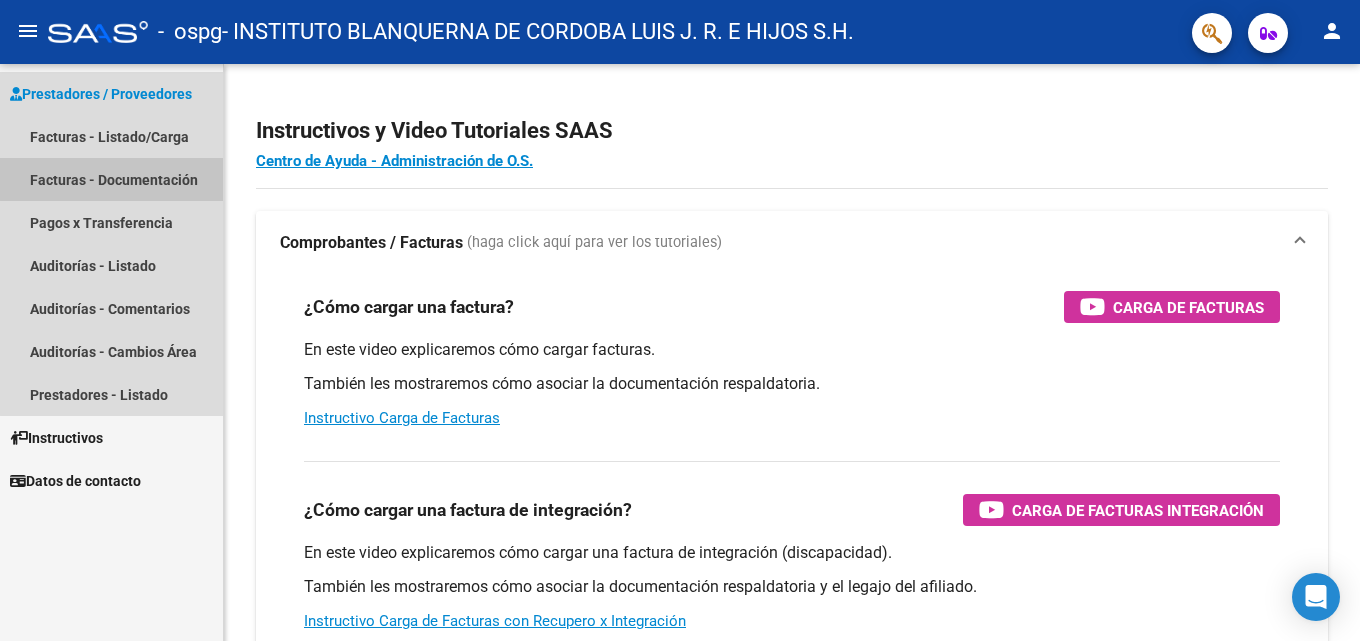 click on "Facturas - Documentación" at bounding box center (111, 179) 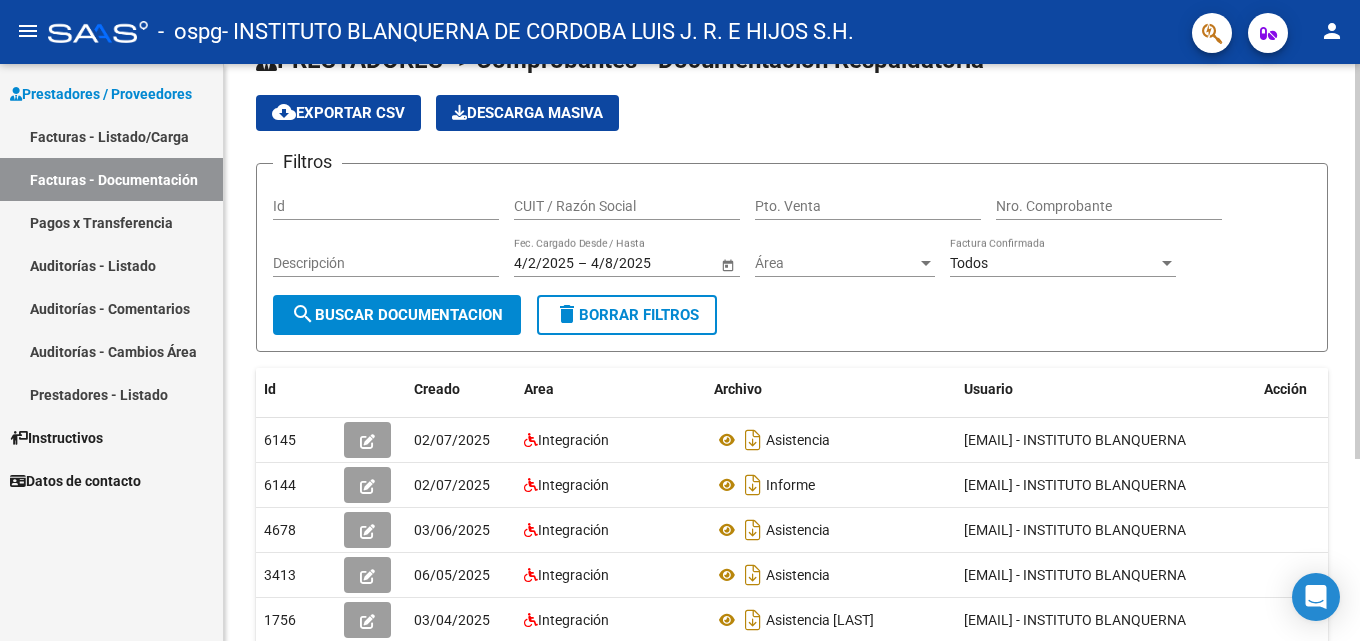 scroll, scrollTop: 0, scrollLeft: 0, axis: both 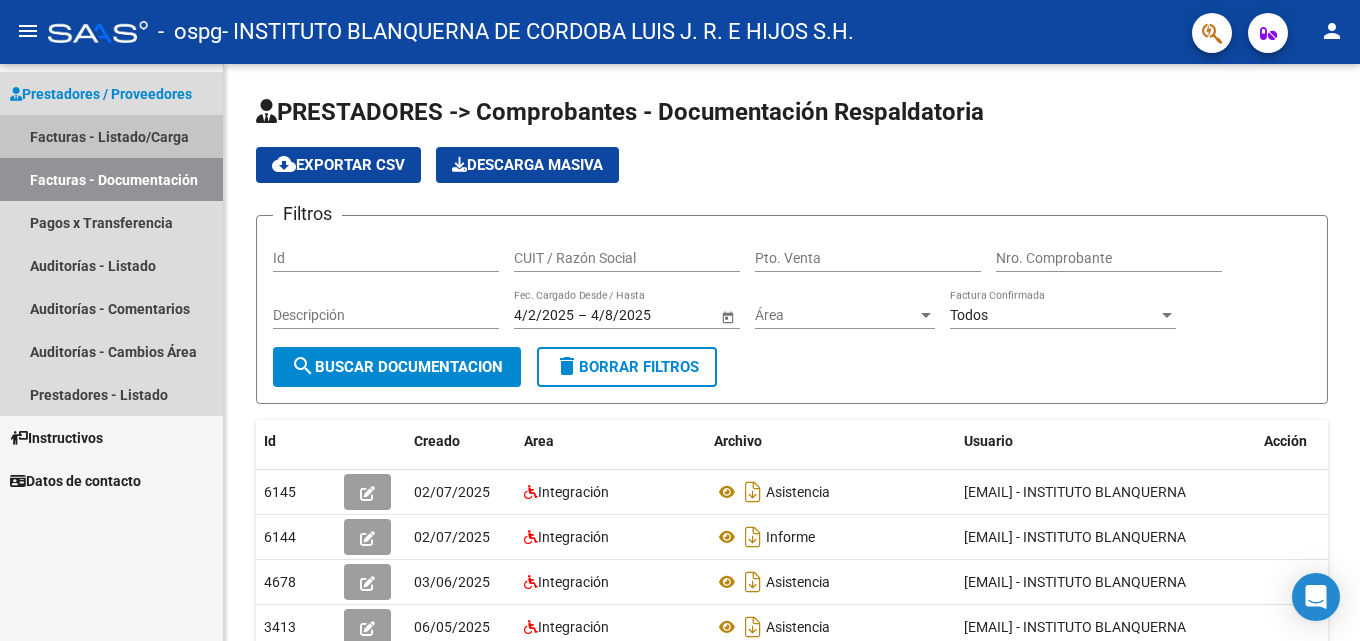 click on "Facturas - Listado/Carga" at bounding box center [111, 136] 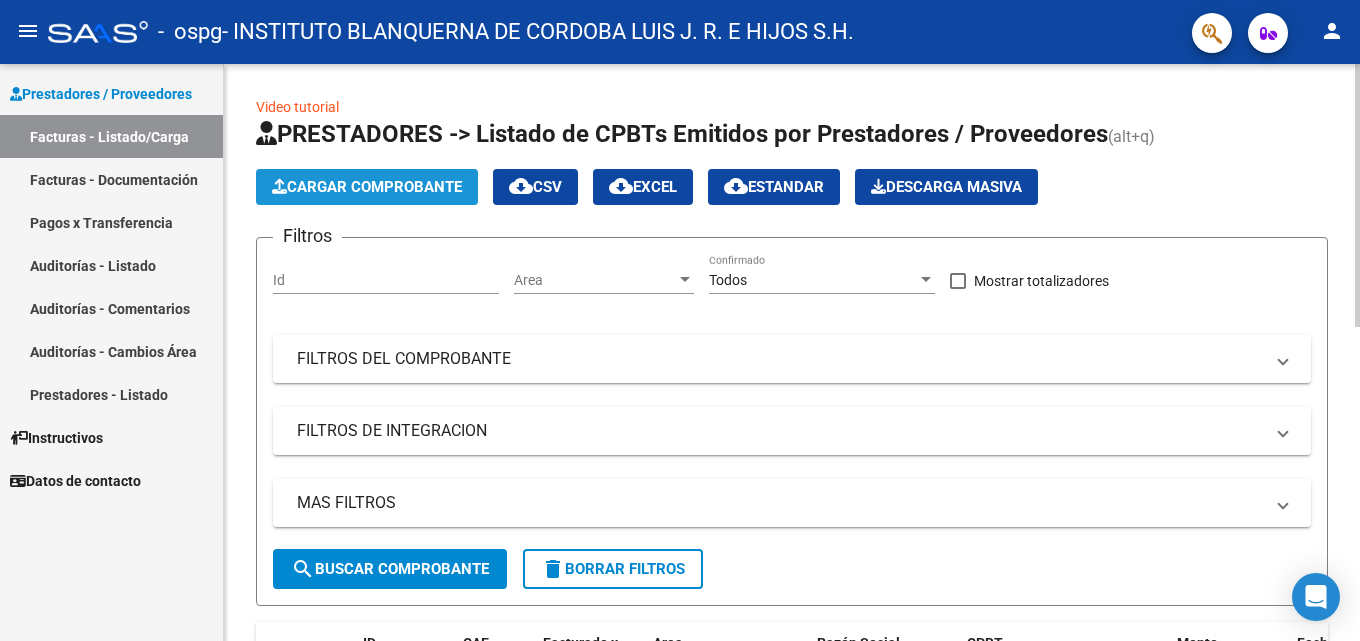 click on "Cargar Comprobante" 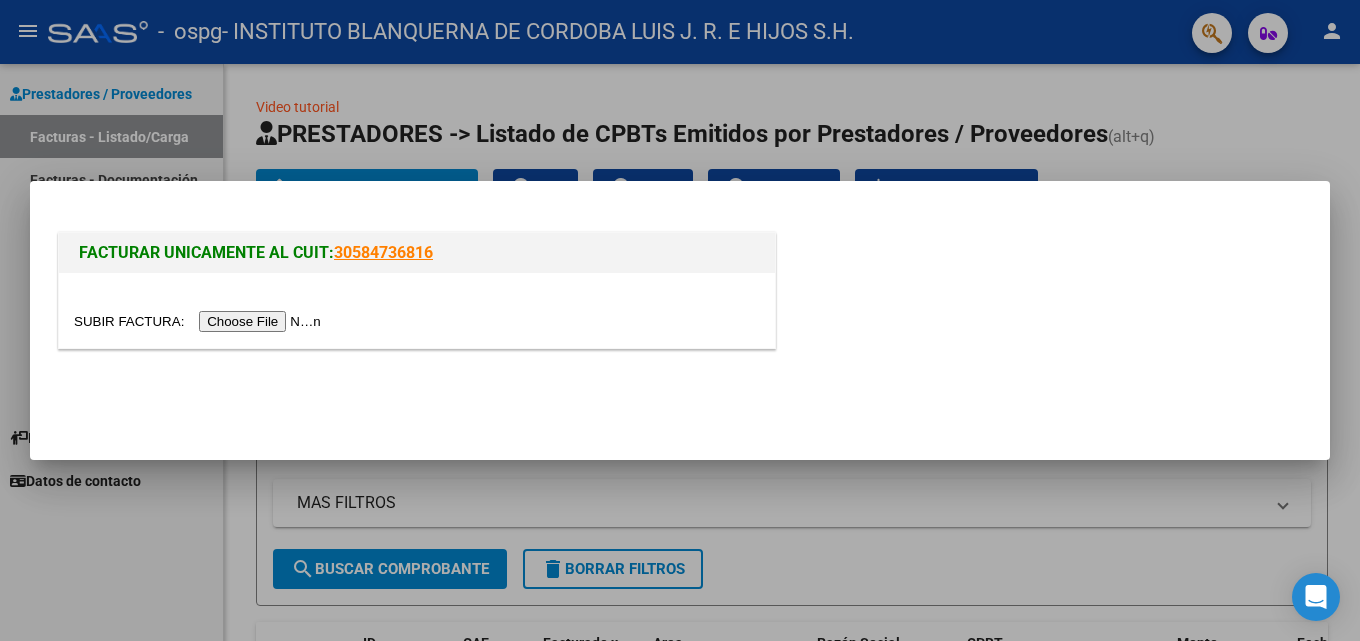 click at bounding box center [200, 321] 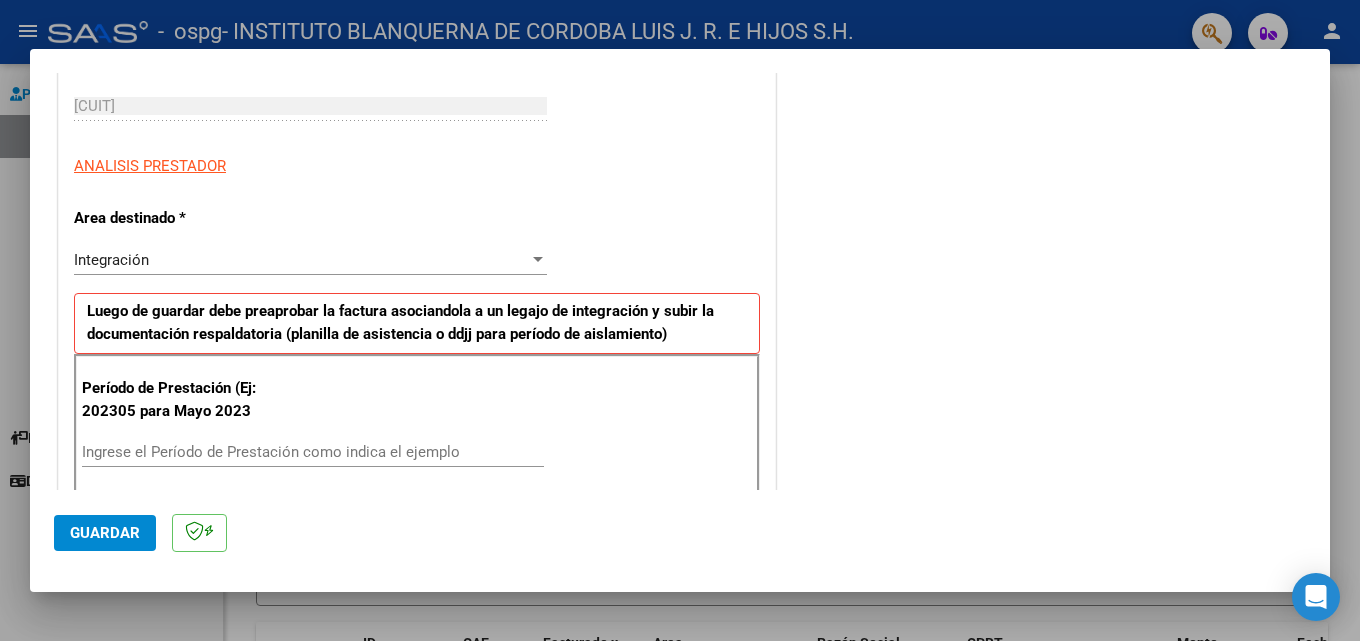 scroll, scrollTop: 400, scrollLeft: 0, axis: vertical 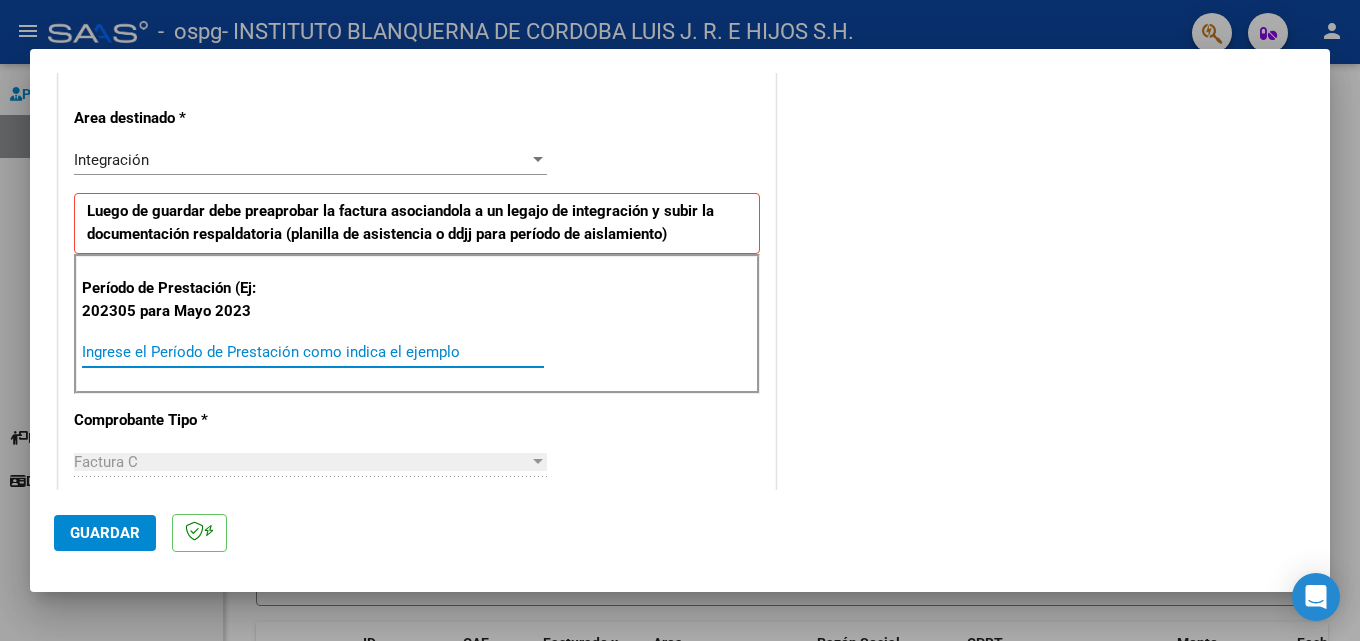 click on "Ingrese el Período de Prestación como indica el ejemplo" at bounding box center (313, 352) 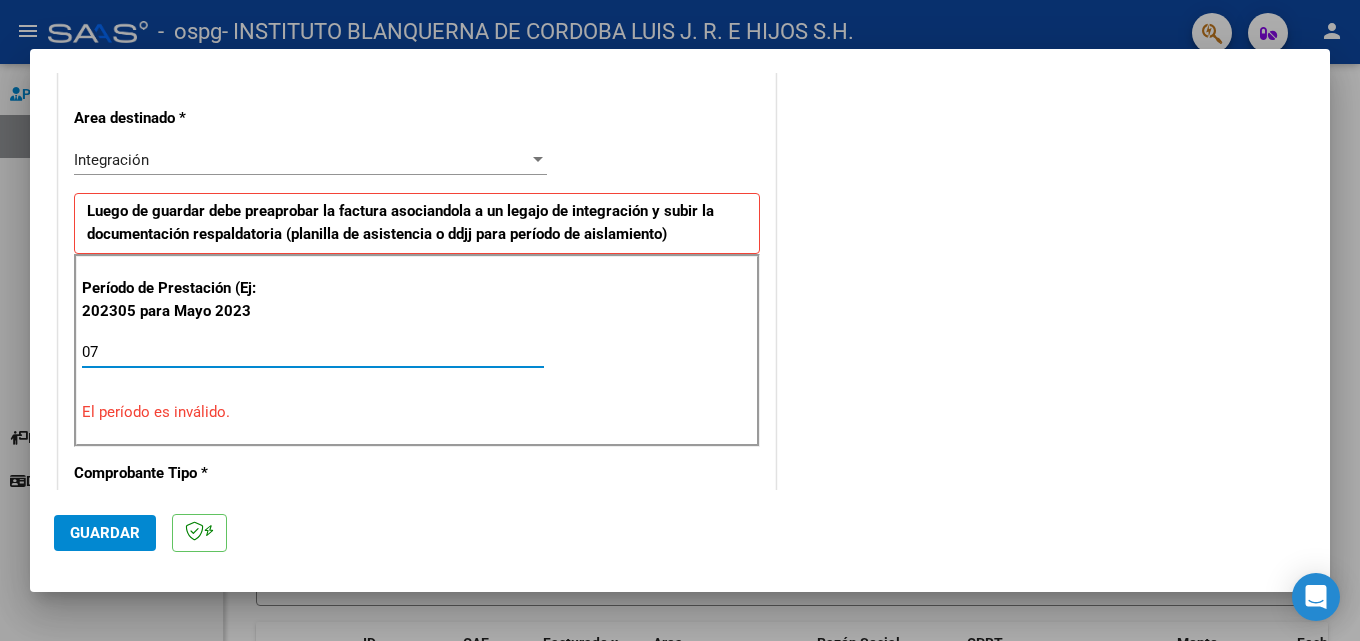 type on "0" 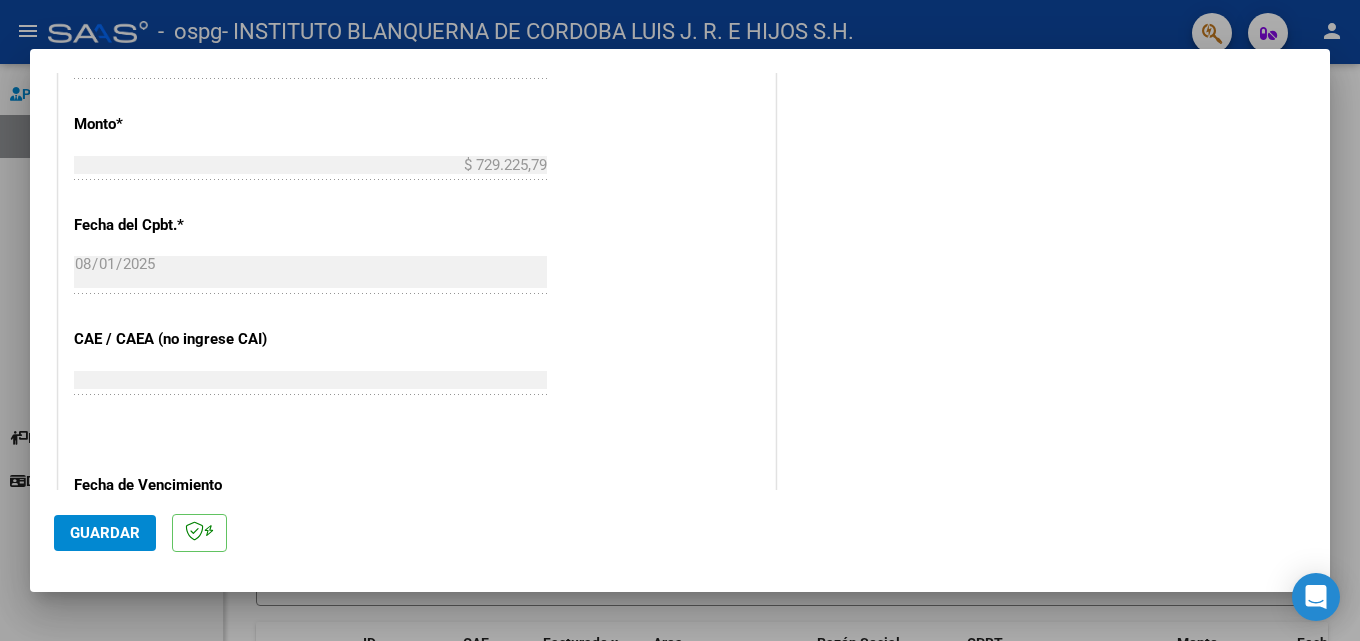 scroll, scrollTop: 1100, scrollLeft: 0, axis: vertical 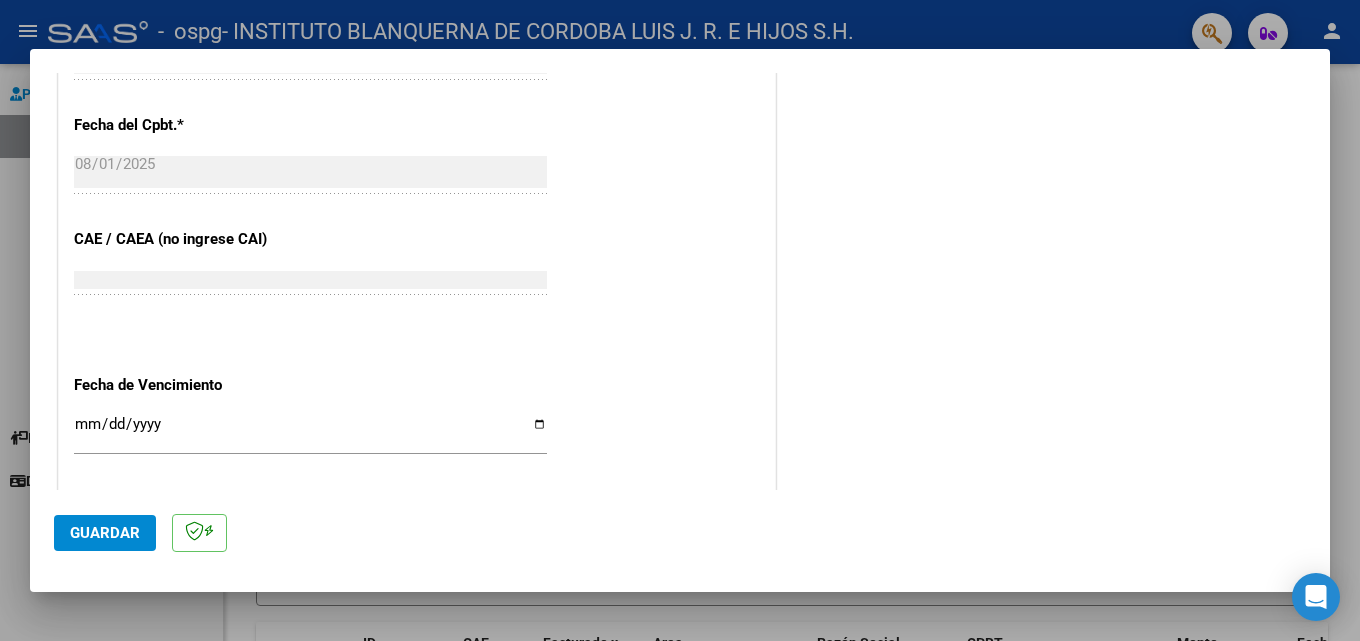 type on "202507" 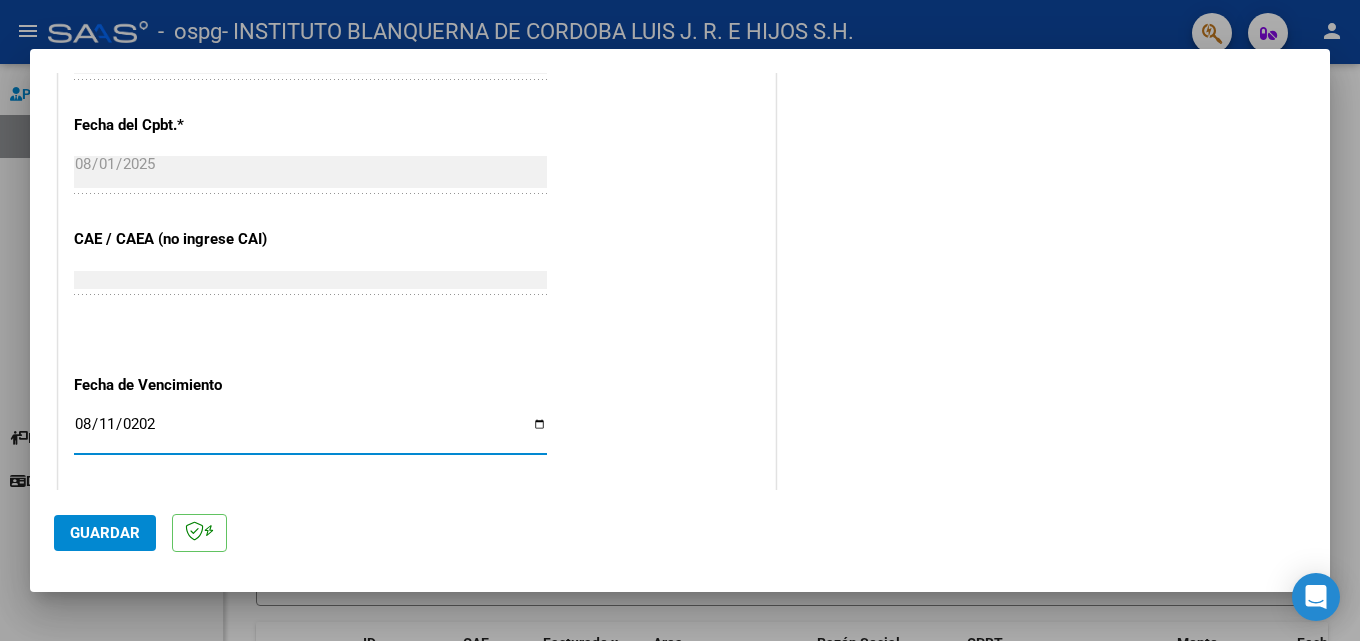 type on "2025-08-11" 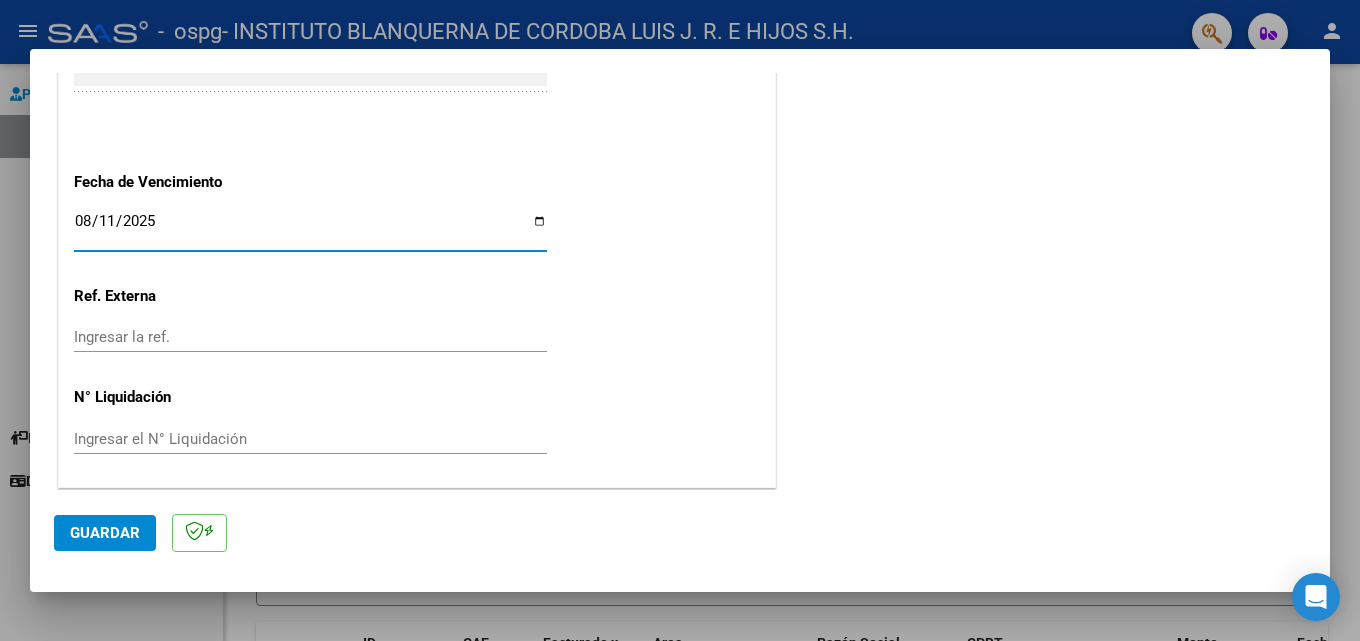 scroll, scrollTop: 1305, scrollLeft: 0, axis: vertical 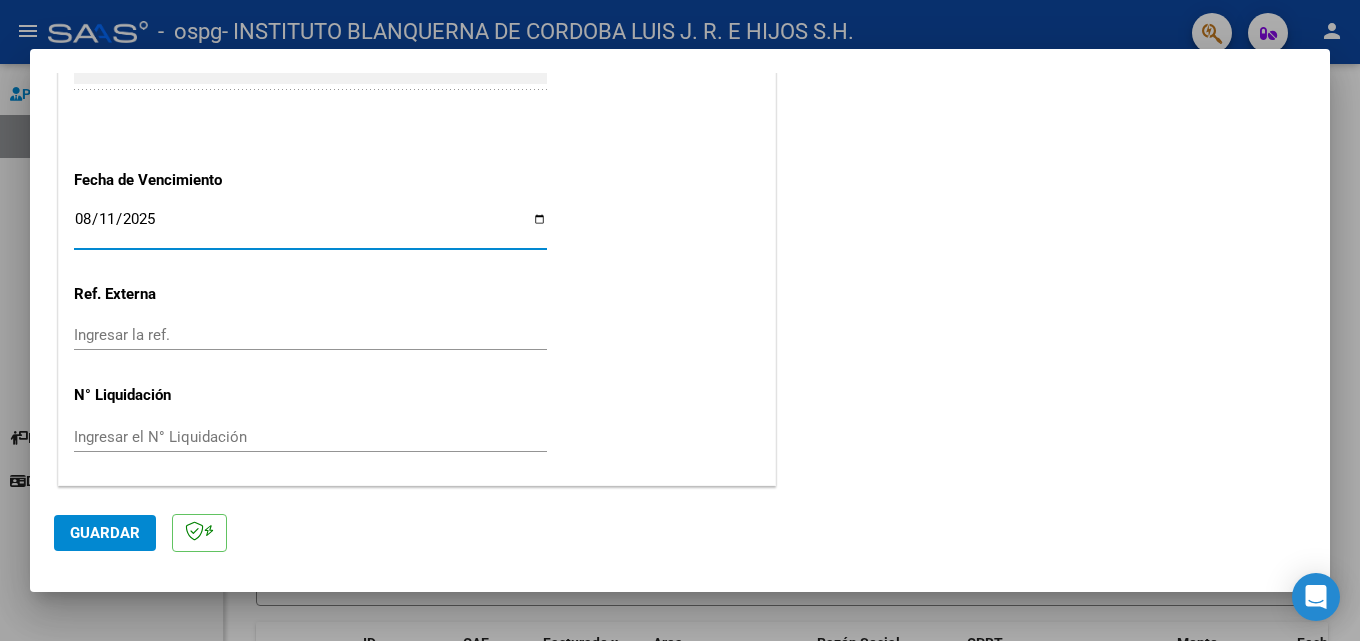 click on "Guardar" 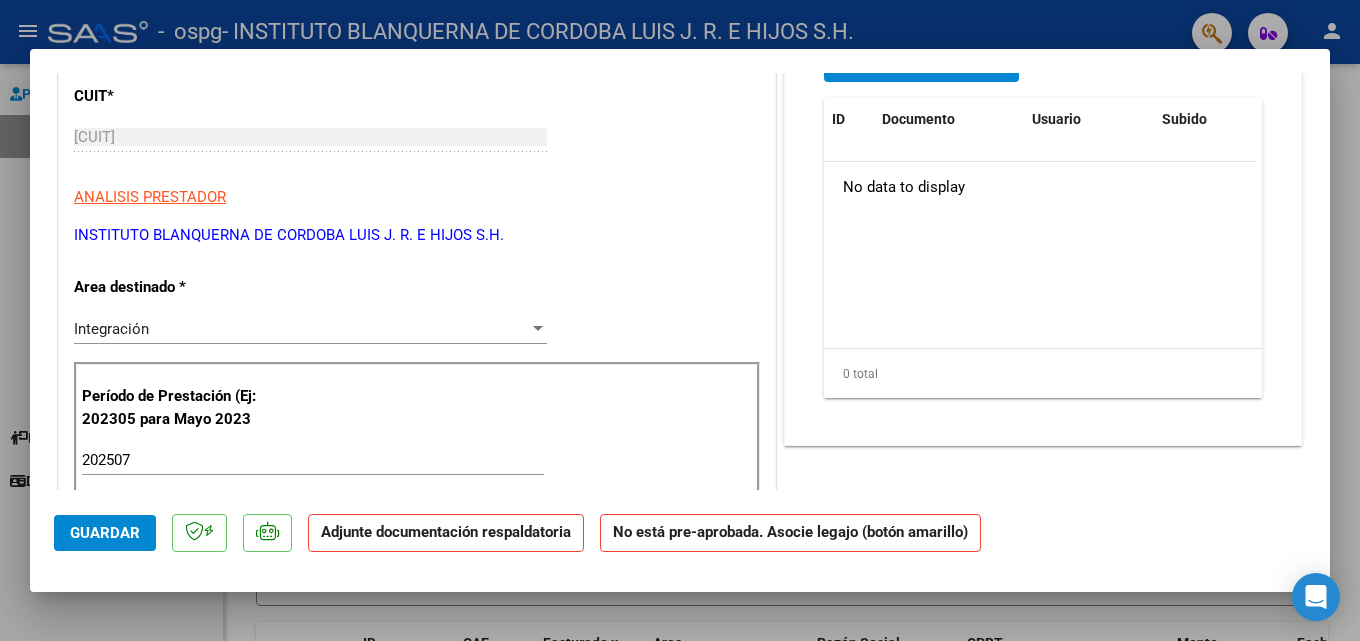 scroll, scrollTop: 0, scrollLeft: 0, axis: both 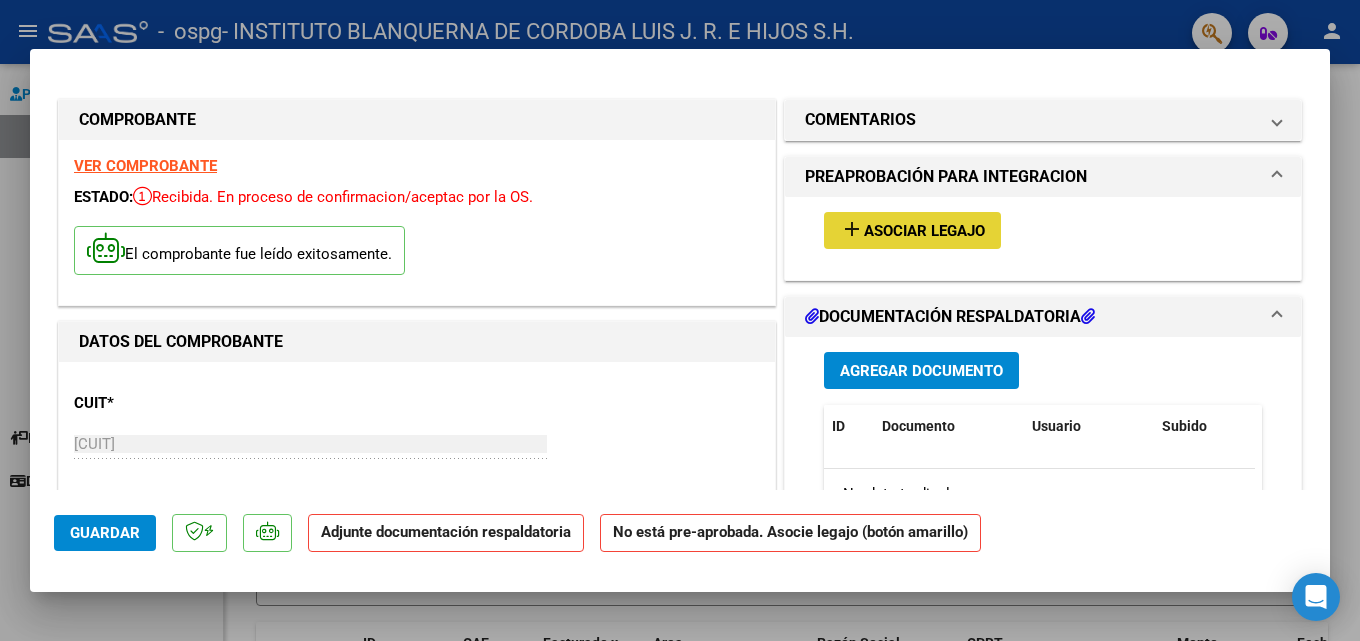 click on "Asociar Legajo" at bounding box center [924, 231] 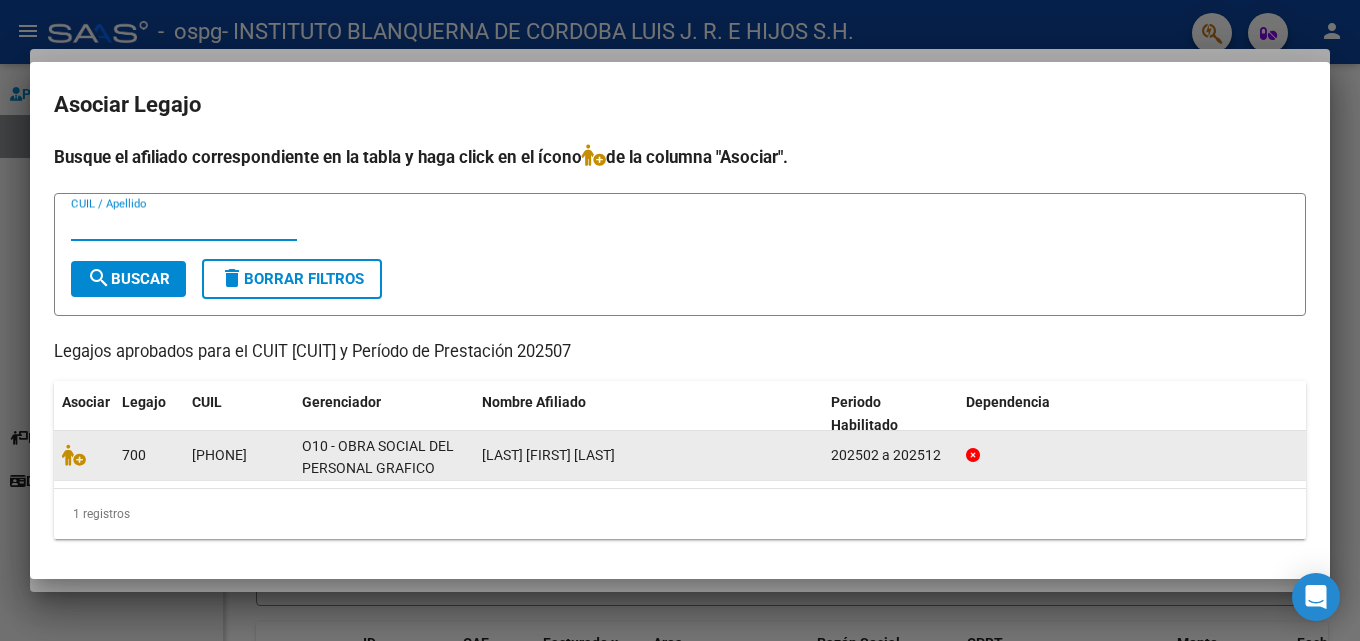 scroll, scrollTop: 3, scrollLeft: 0, axis: vertical 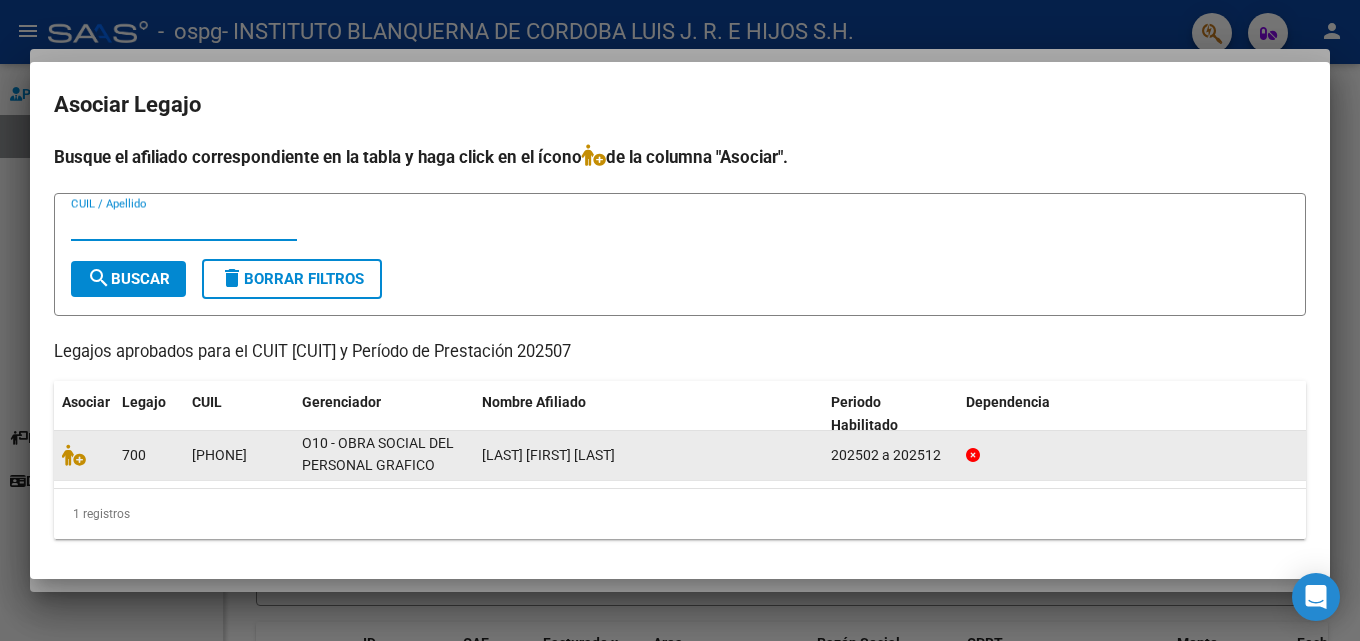 click on "[LAST] [FIRST] [LAST]" 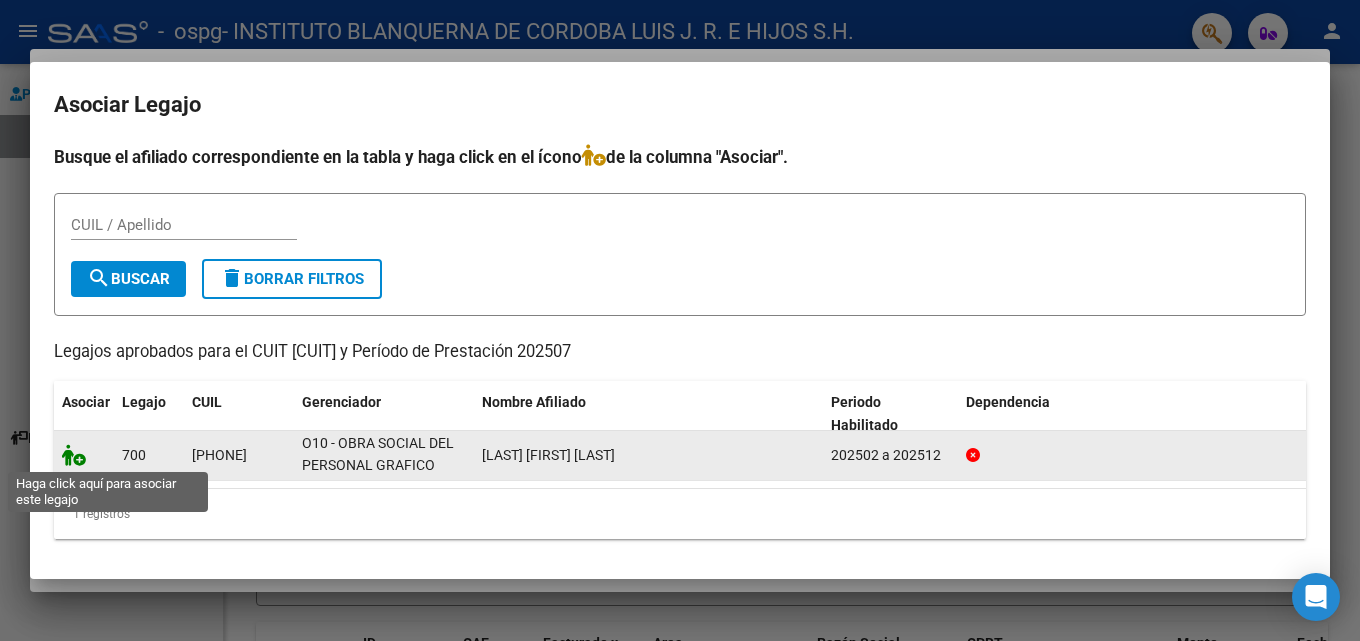 click 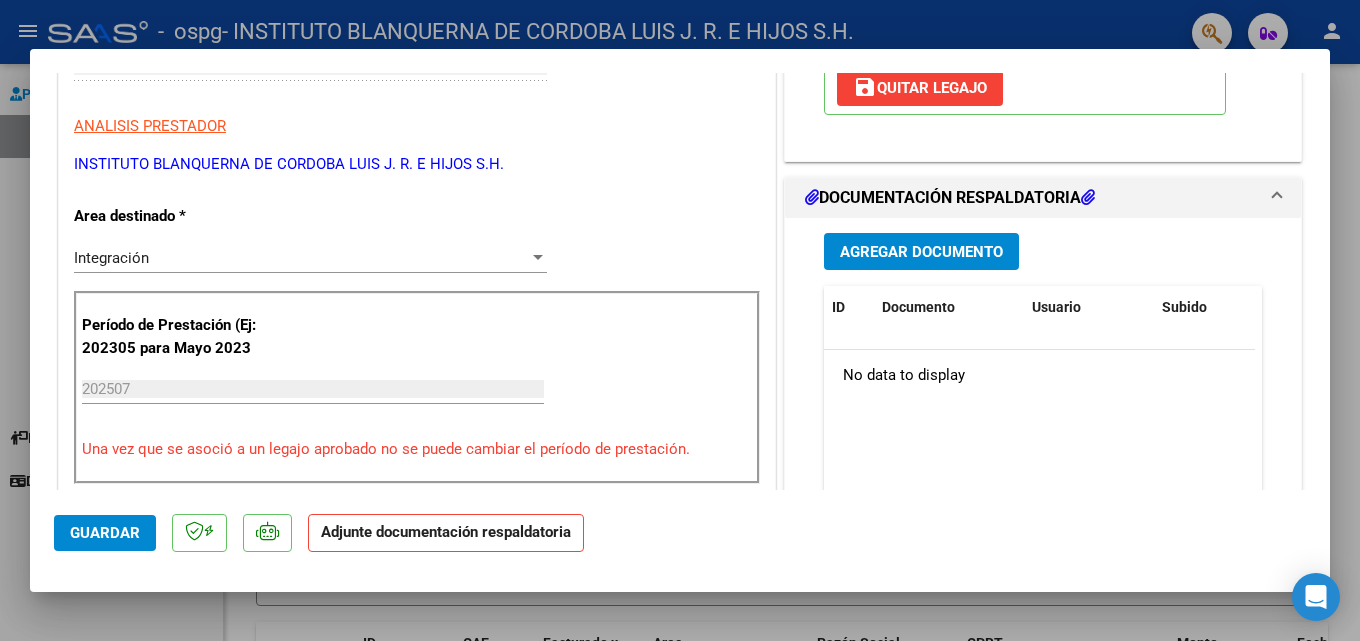 scroll, scrollTop: 400, scrollLeft: 0, axis: vertical 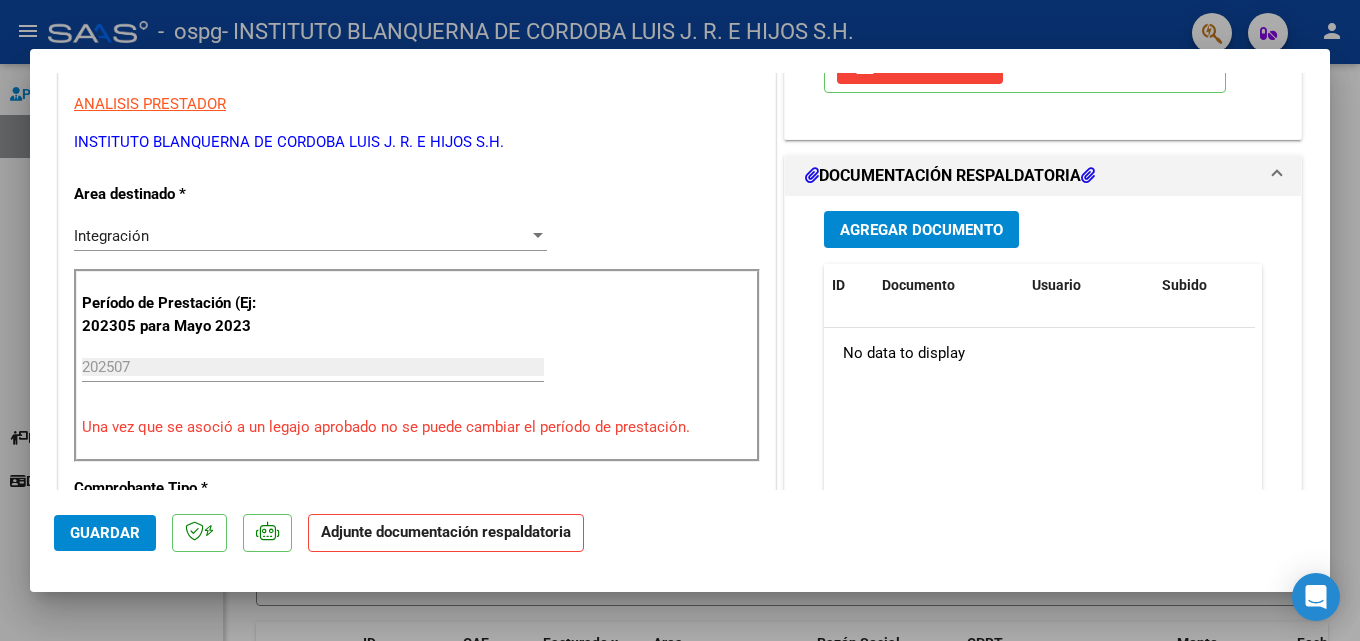 click on "Agregar Documento" at bounding box center [921, 230] 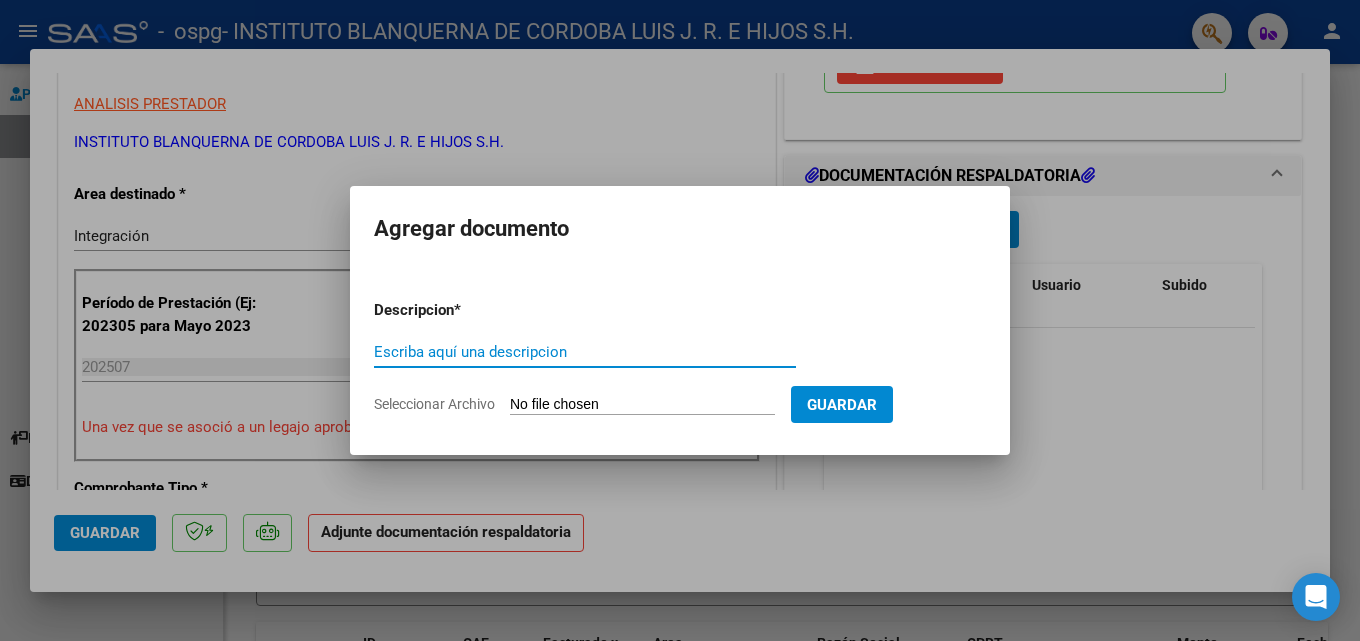 click on "Escriba aquí una descripcion" at bounding box center [585, 352] 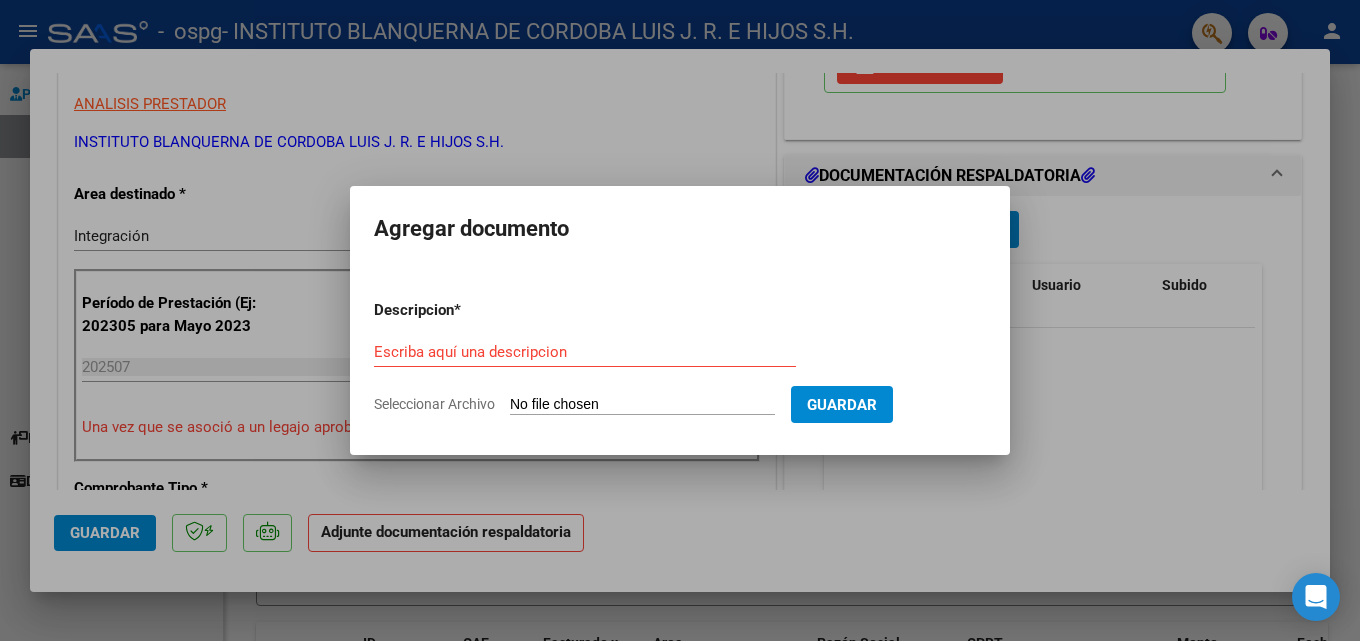 click on "Seleccionar Archivo" at bounding box center [642, 405] 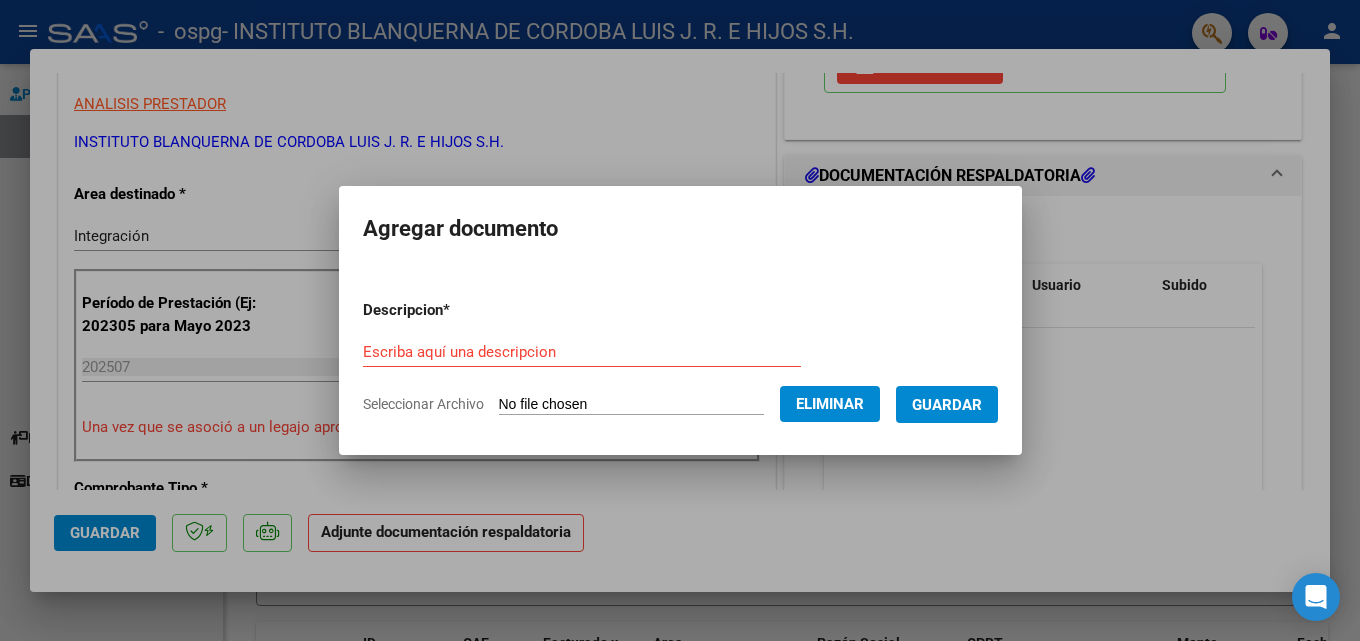 click on "Escriba aquí una descripcion" at bounding box center [582, 352] 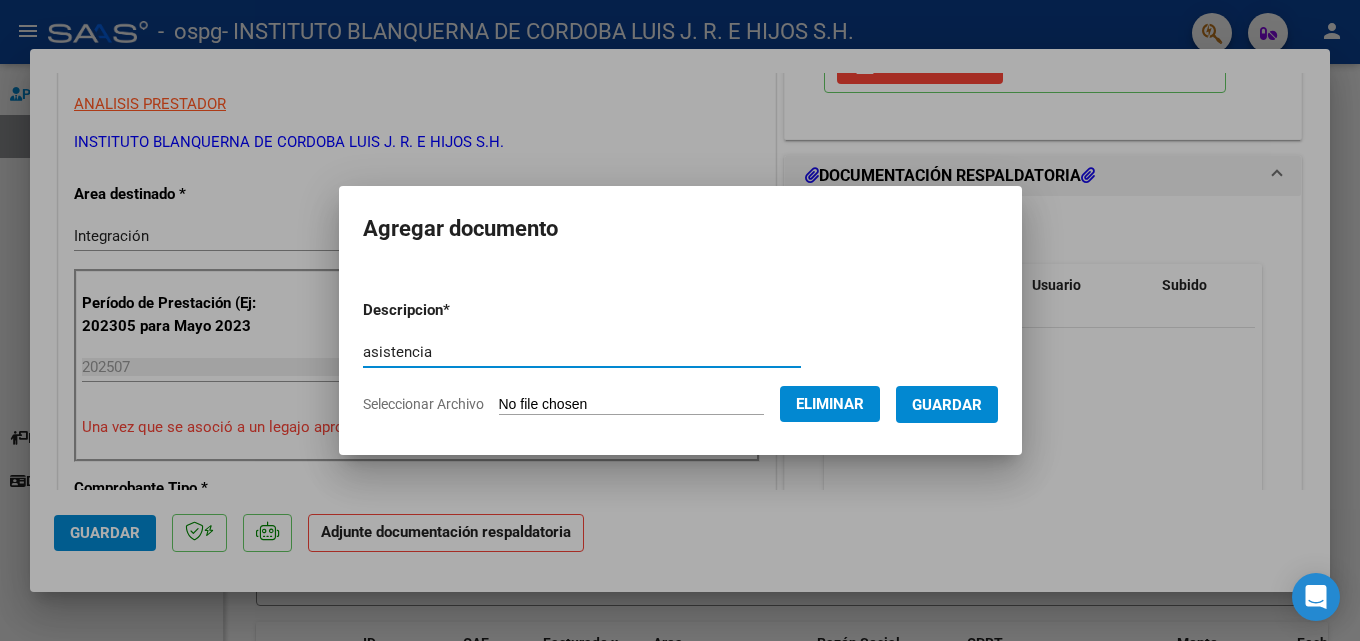 type on "asistencia" 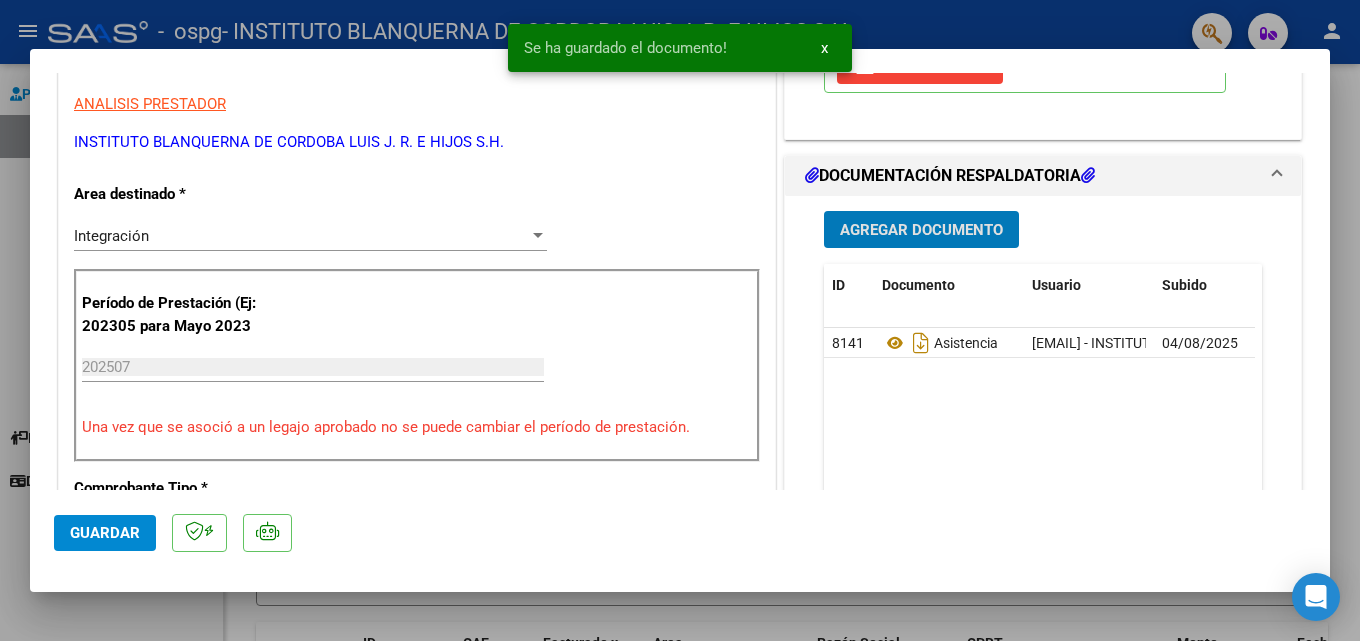 click on "Agregar Documento" at bounding box center (921, 230) 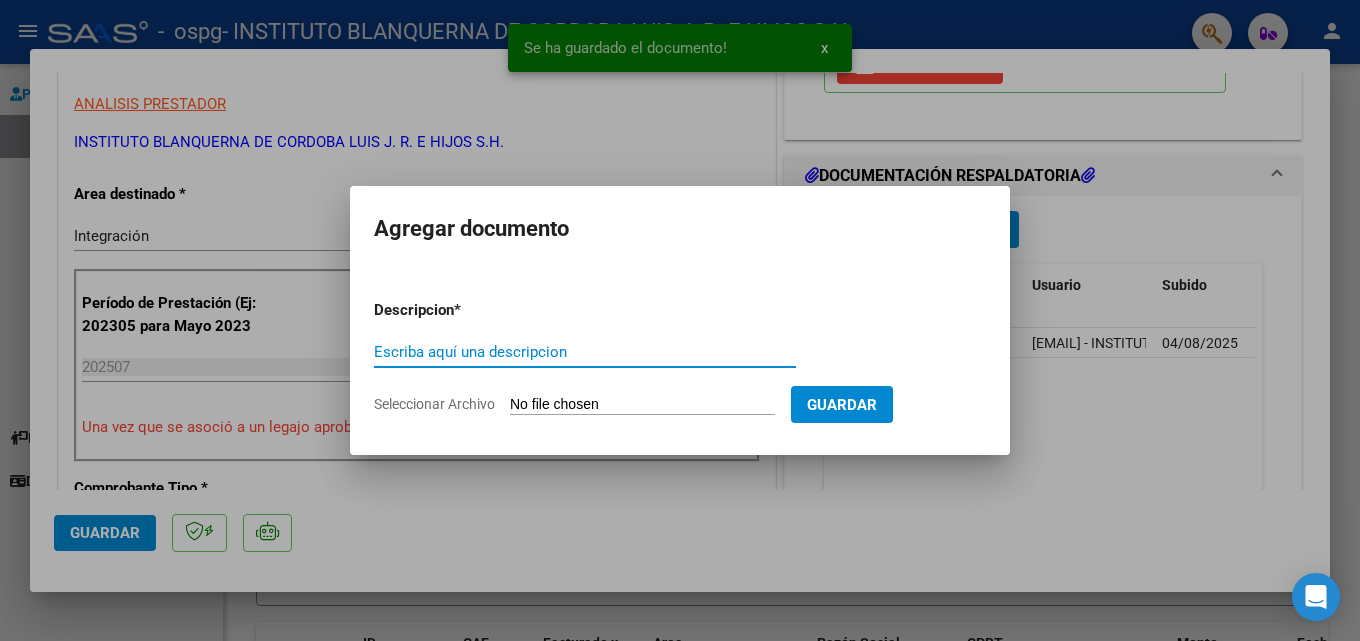 click on "Escriba aquí una descripcion" at bounding box center (585, 352) 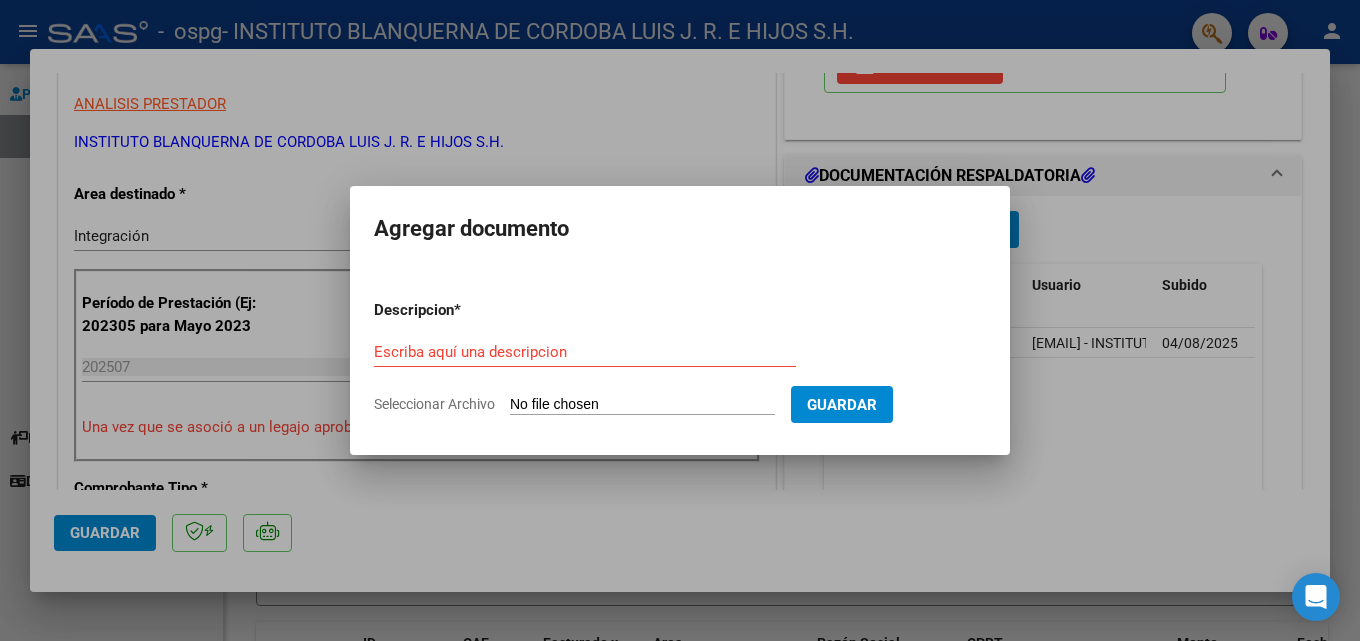 type on "C:\fakepath\[LAST] [FIRST] AUT 2025.pdf" 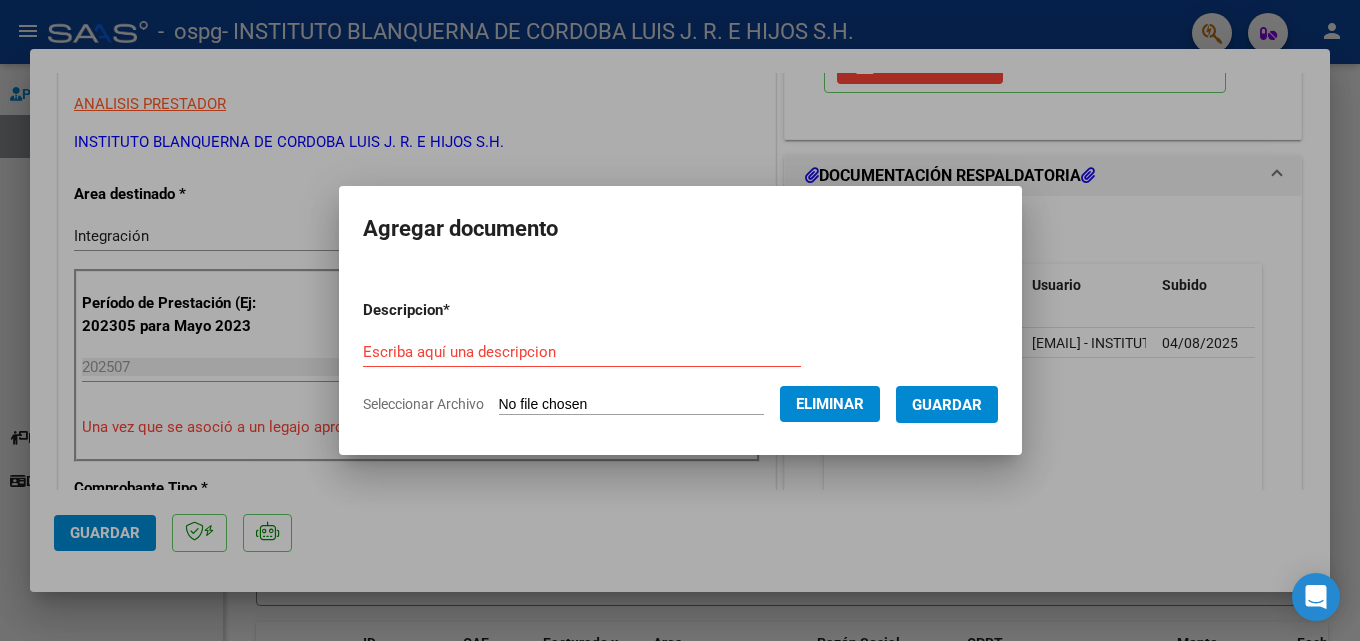 click on "Escriba aquí una descripcion" at bounding box center [582, 352] 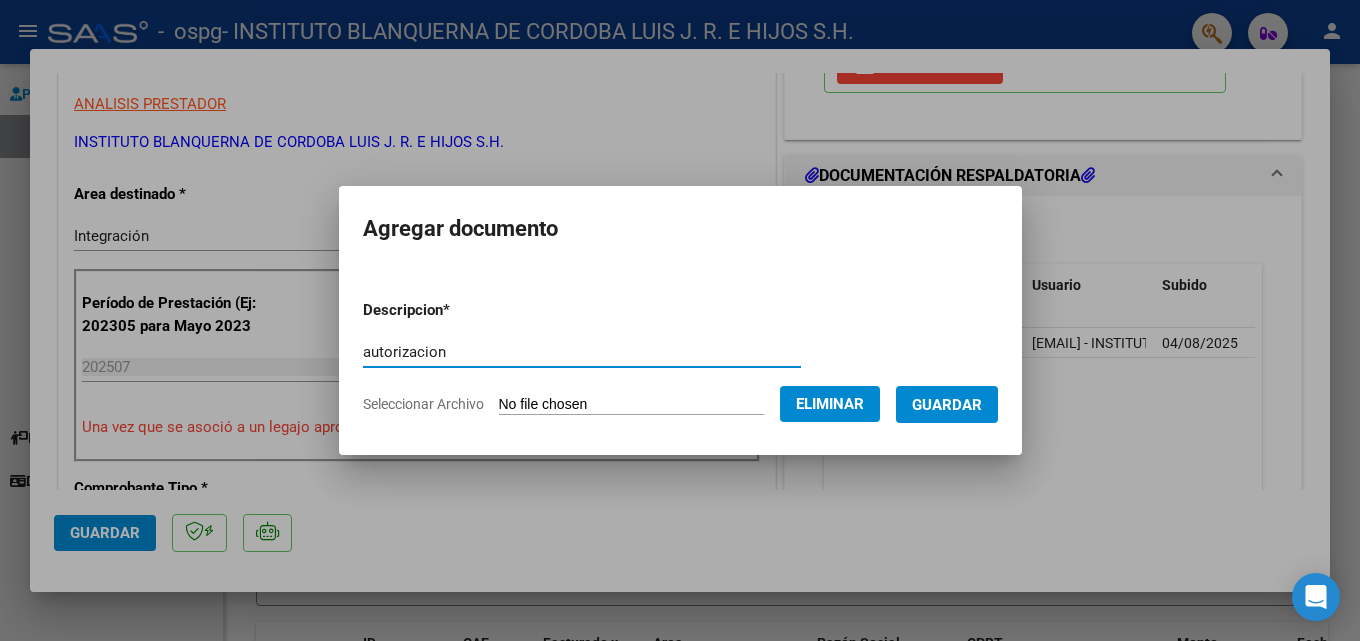 type on "autorizacion" 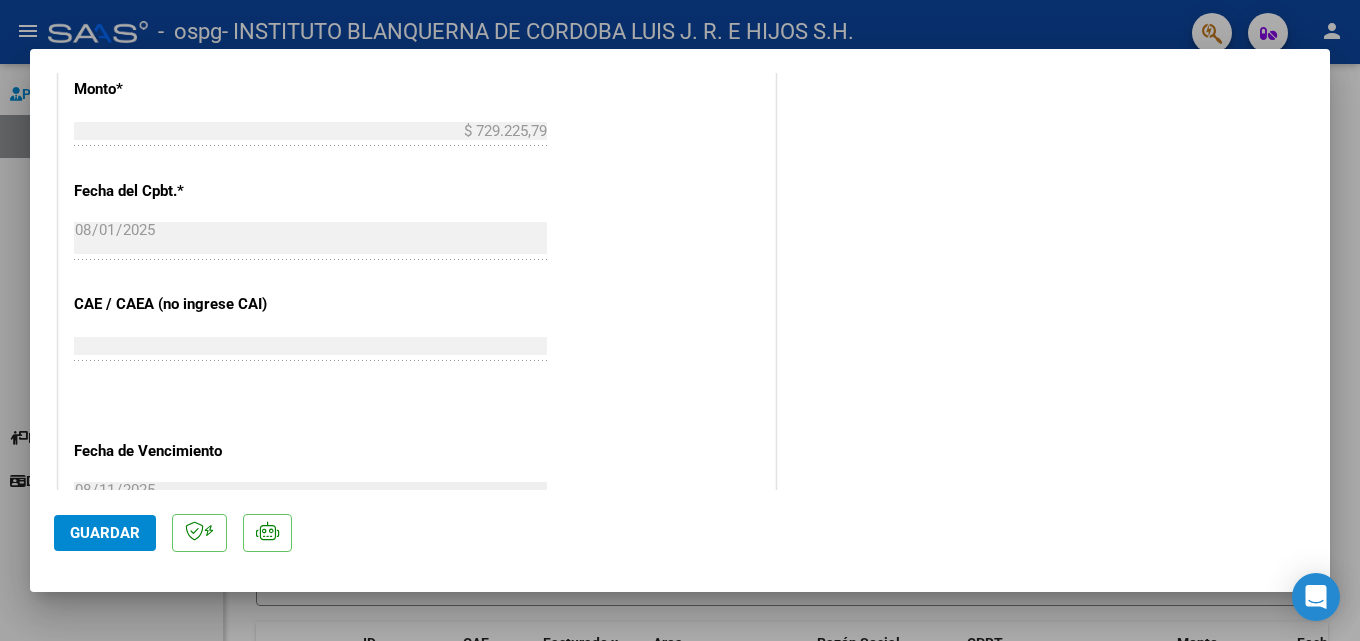 scroll, scrollTop: 1300, scrollLeft: 0, axis: vertical 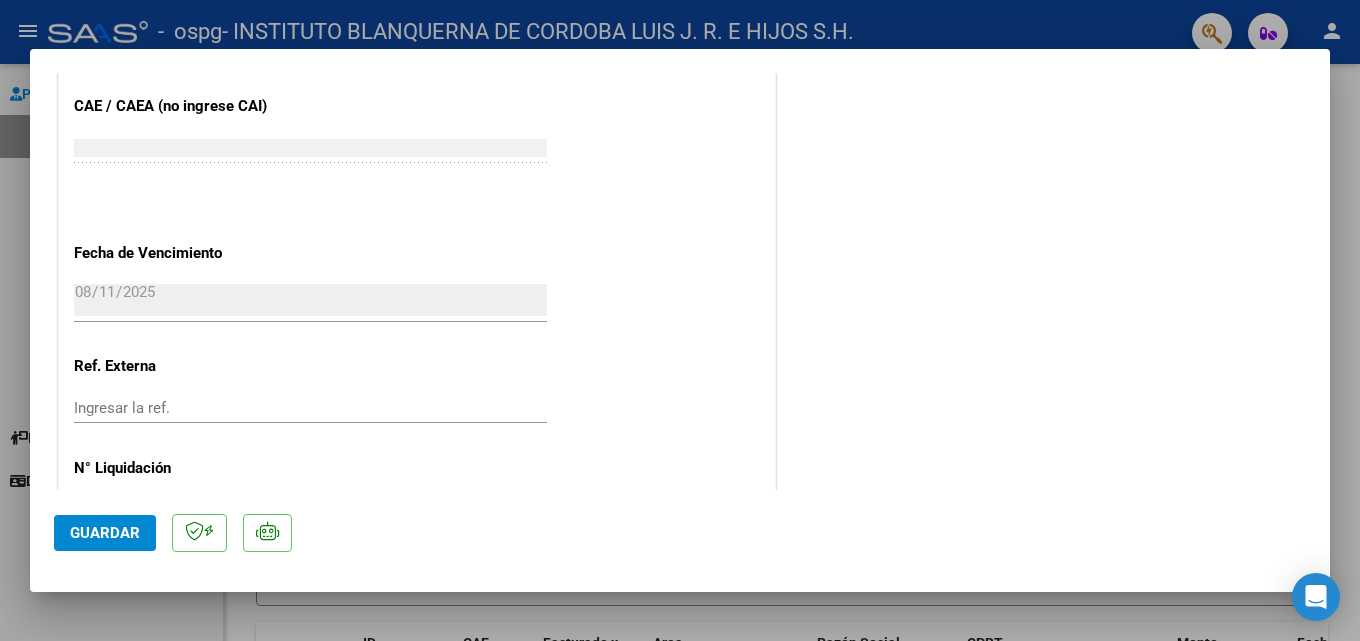 click on "Guardar" 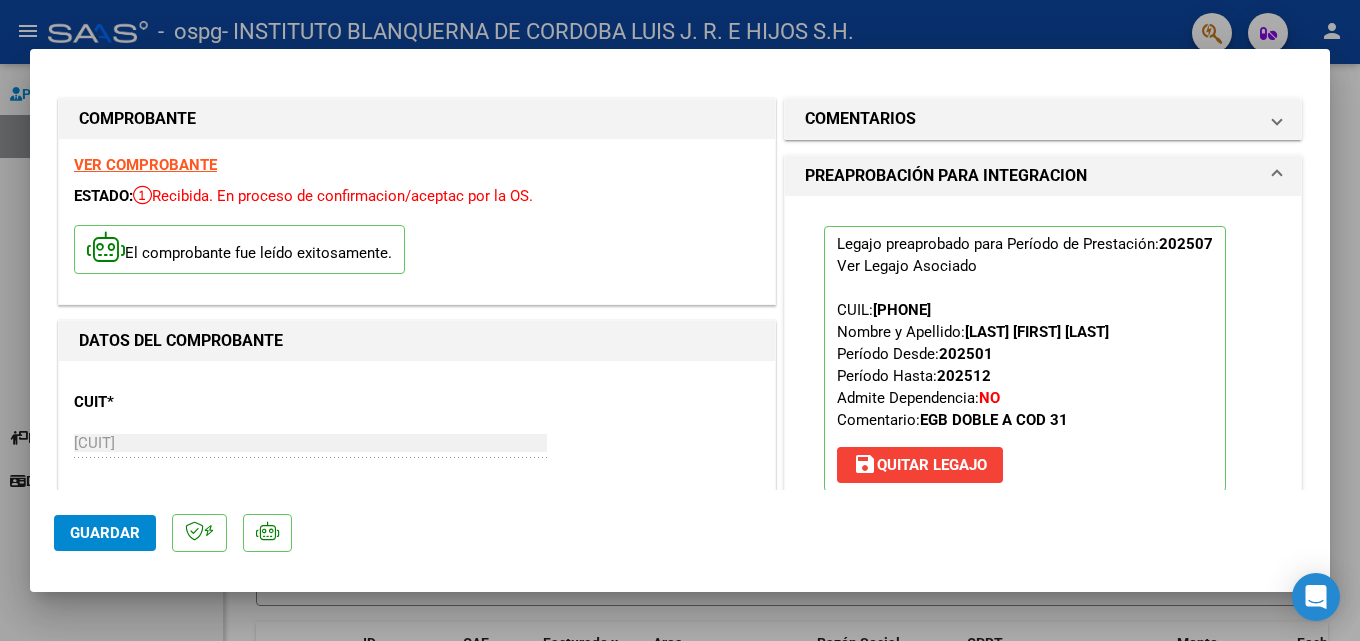 scroll, scrollTop: 0, scrollLeft: 0, axis: both 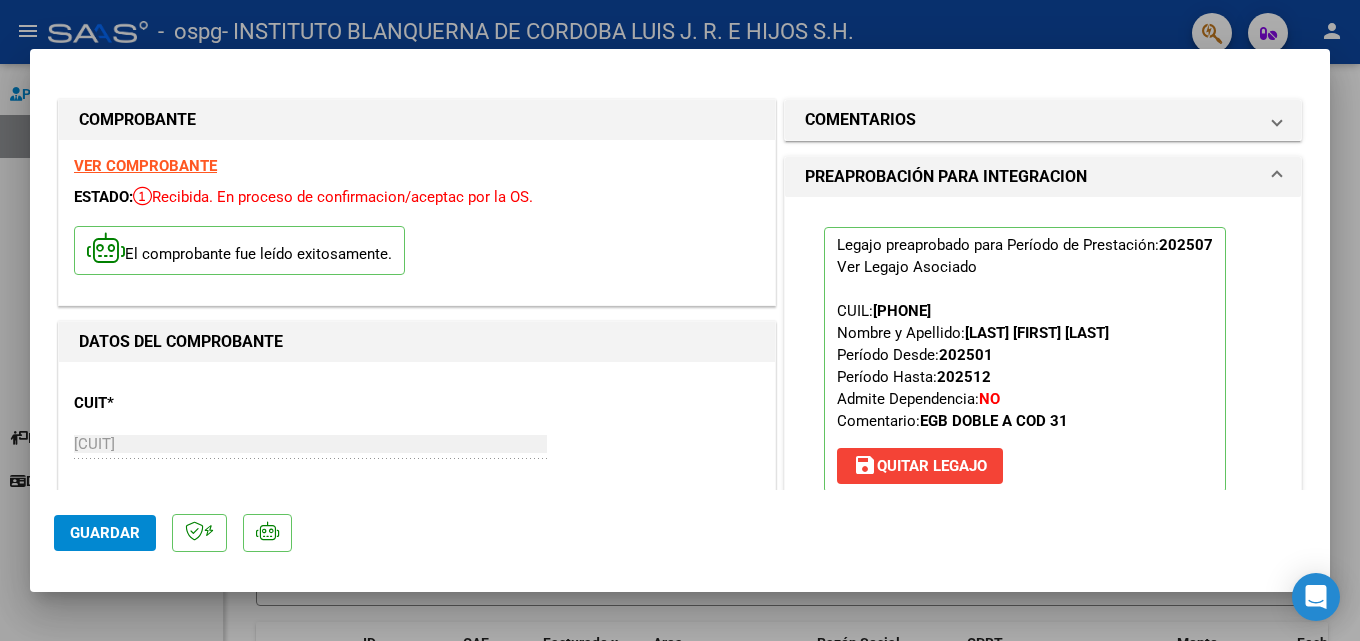click on "Guardar" 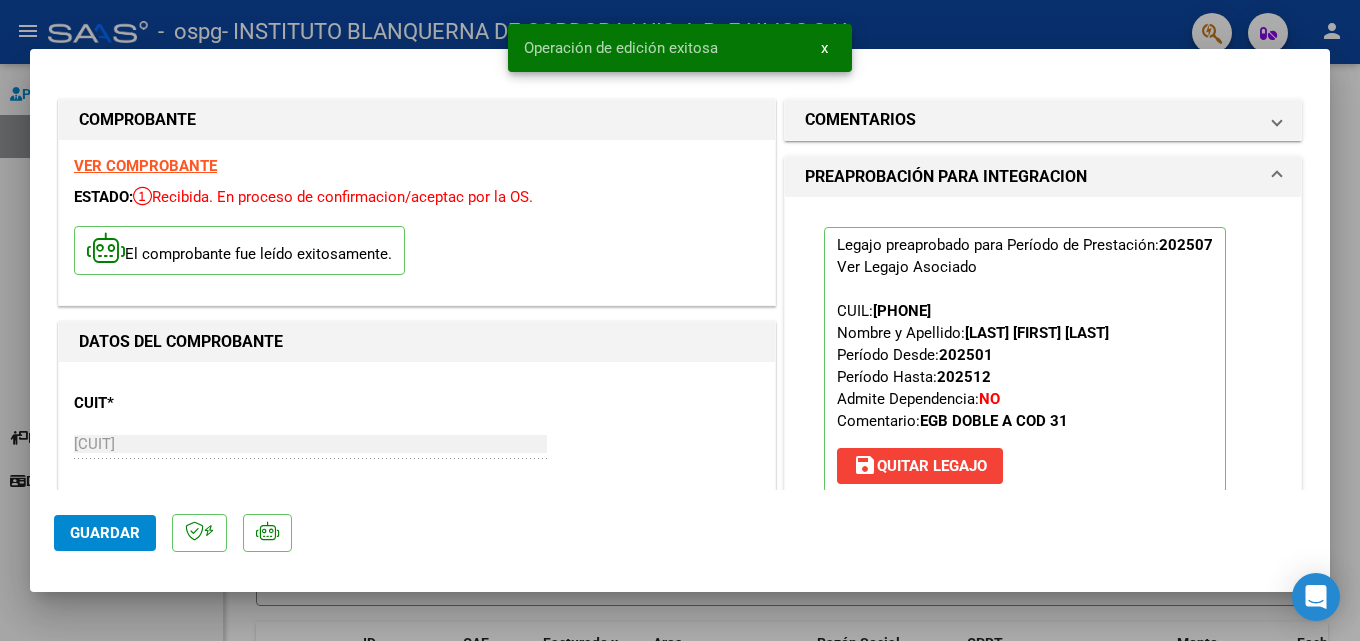 click at bounding box center [680, 320] 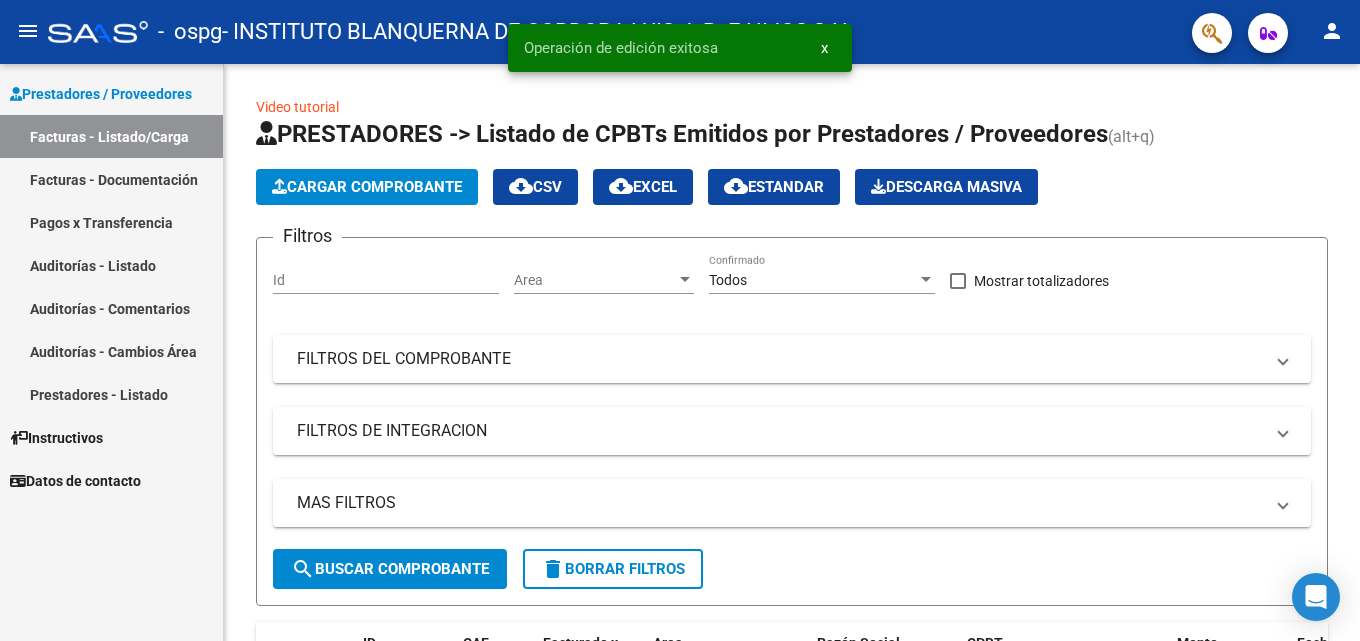 click on "Facturas - Documentación" at bounding box center [111, 179] 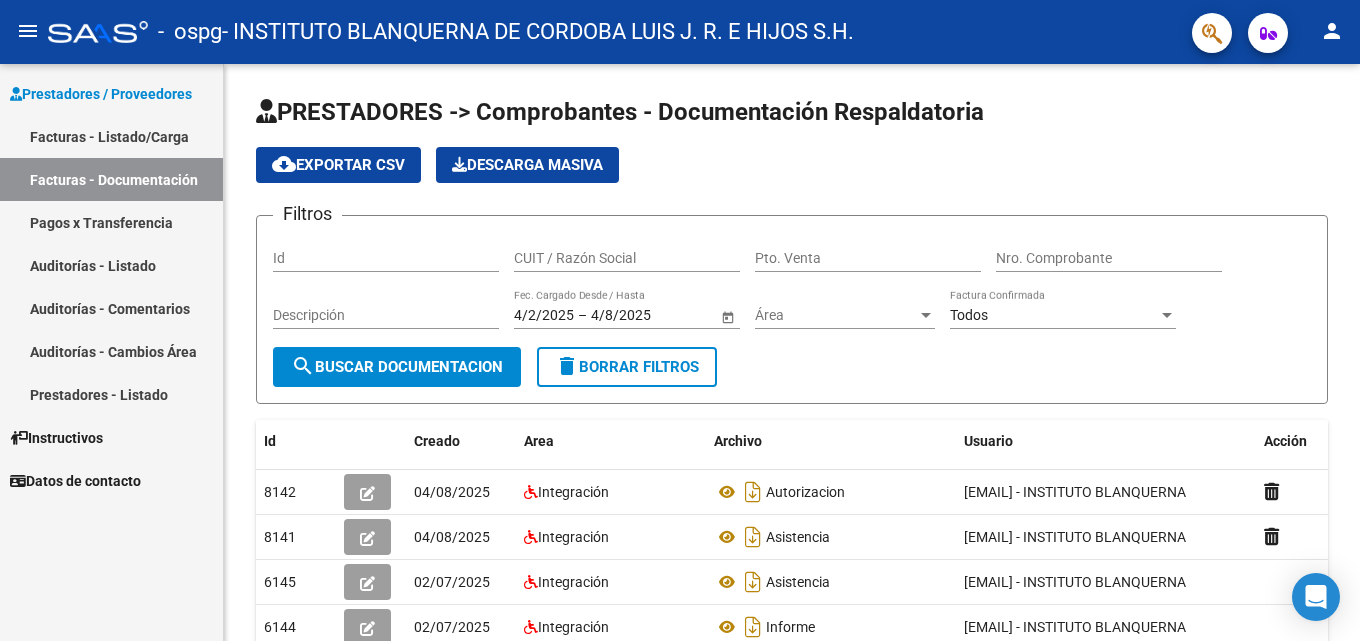 click on "Facturas - Listado/Carga" at bounding box center [111, 136] 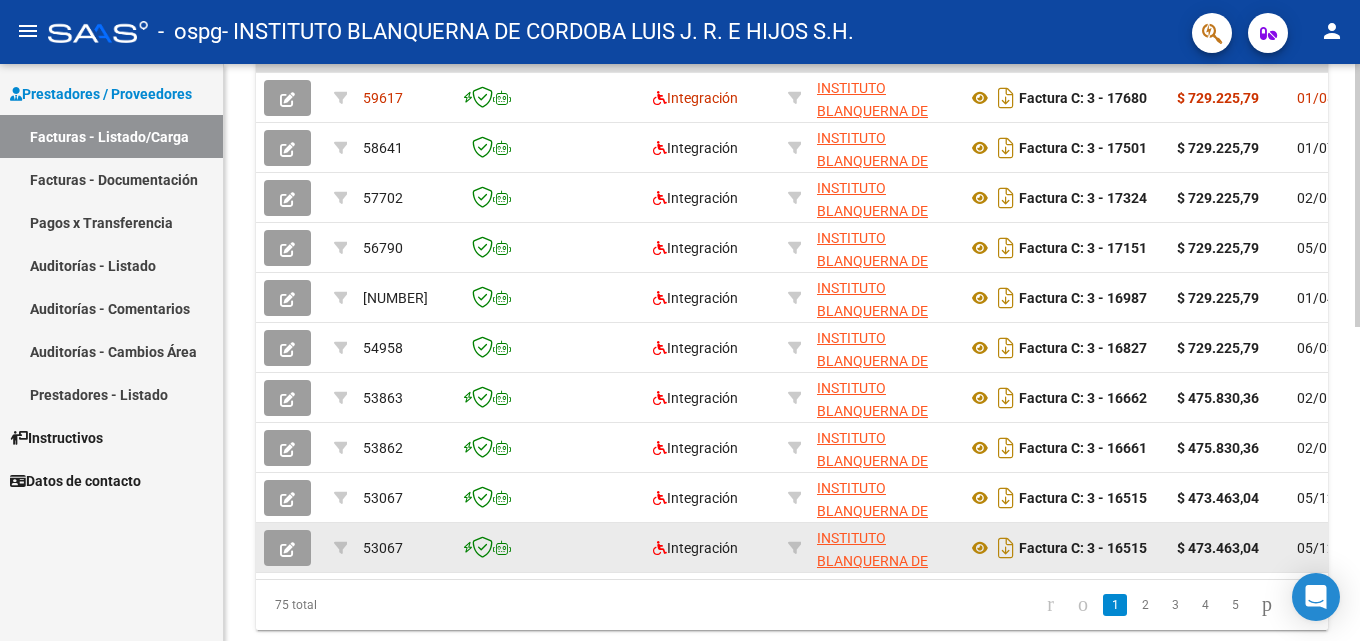 scroll, scrollTop: 691, scrollLeft: 0, axis: vertical 